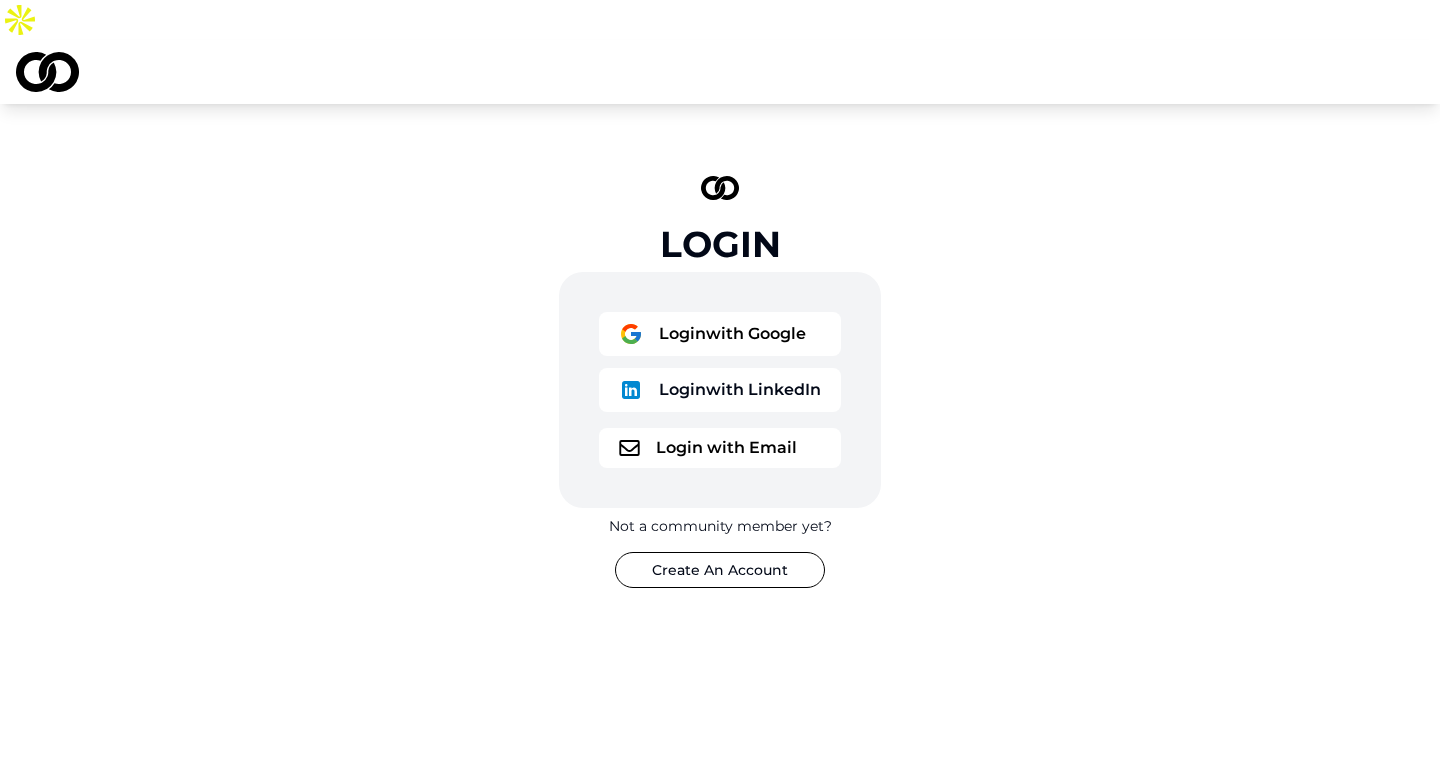 scroll, scrollTop: 0, scrollLeft: 0, axis: both 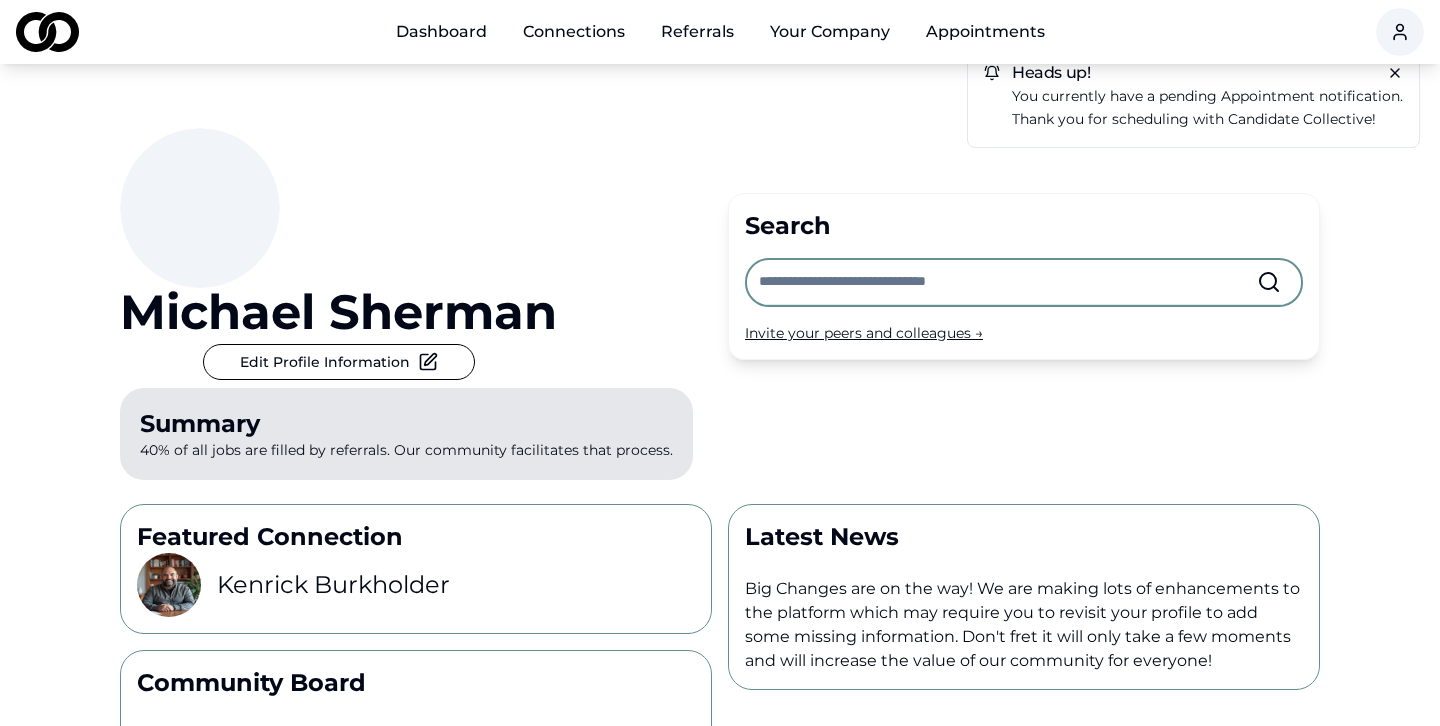 click on "Connections" at bounding box center (574, 32) 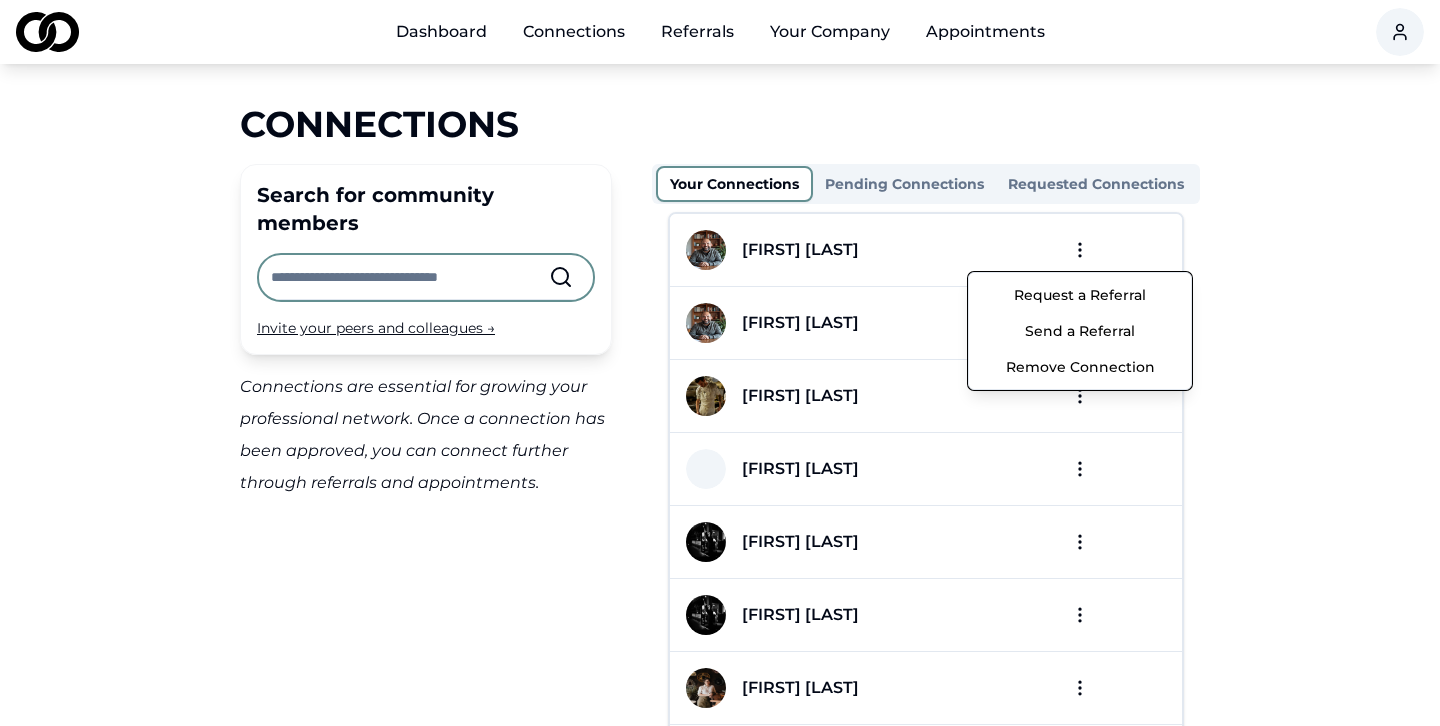 click on "Dashboard Connections Referrals Your Company   Appointments Connections Search for community members Invite your peers and colleagues → Connections are essential for growing your professional network. Once a connection has been approved, you can connect further through referrals and appointments. Your Connections Pending Connections Requested Connections [FIRST] [LAST] [FIRST] [LAST] [FIRST] [LAST] [FIRST]  [LAST] [FIRST] [LAST] [FIRST] [LAST] [FIRST] [LAST] [FIRST] [LAST] [FIRST] [LAST] [FIRST] [LAST] [FIRST] [LAST] [FIRST] [LAST] Per page:  15   Previous 2 More pages 12 Next Showing  1  -   15  of  176  items Candidate Collective Email:  Info@[example.com] Privacy Policy /connections   Request a Referral Send a Referral Remove Connection" at bounding box center [720, 363] 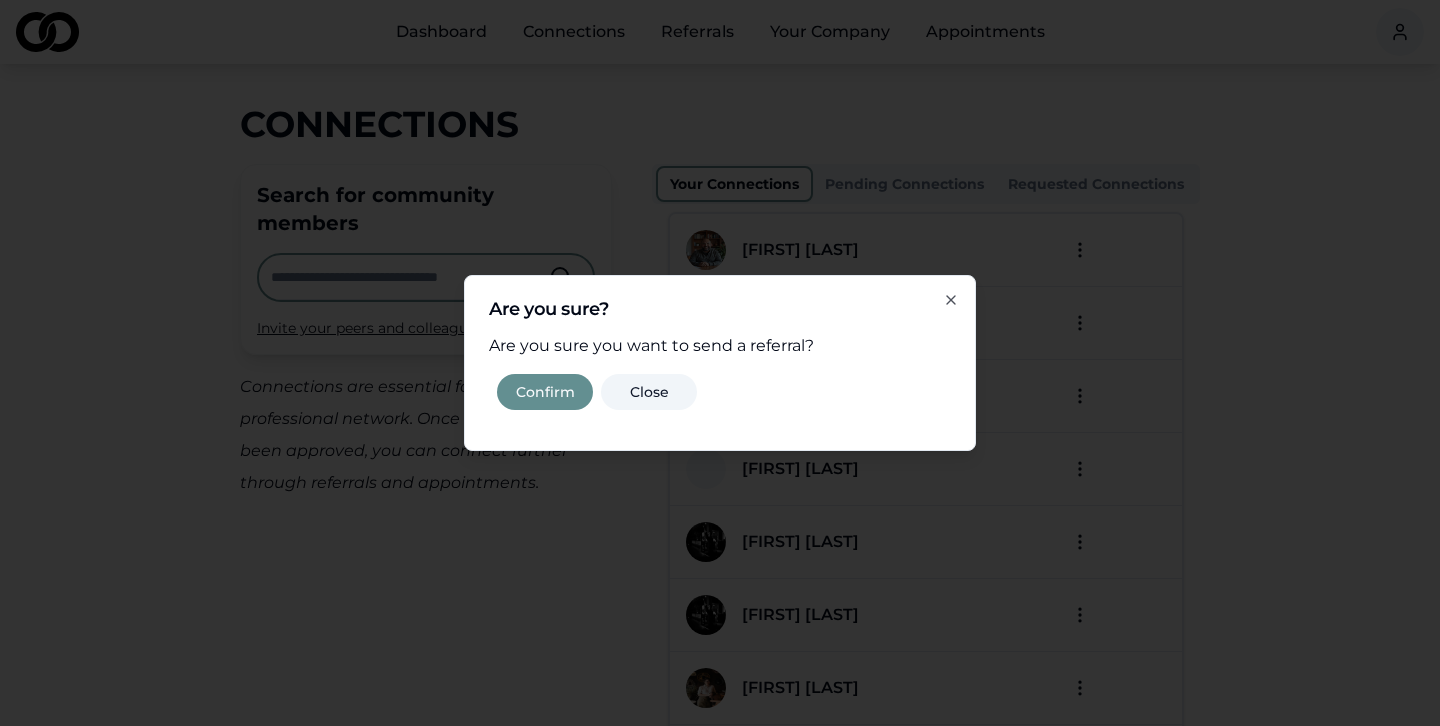 click on "Confirm" at bounding box center (545, 392) 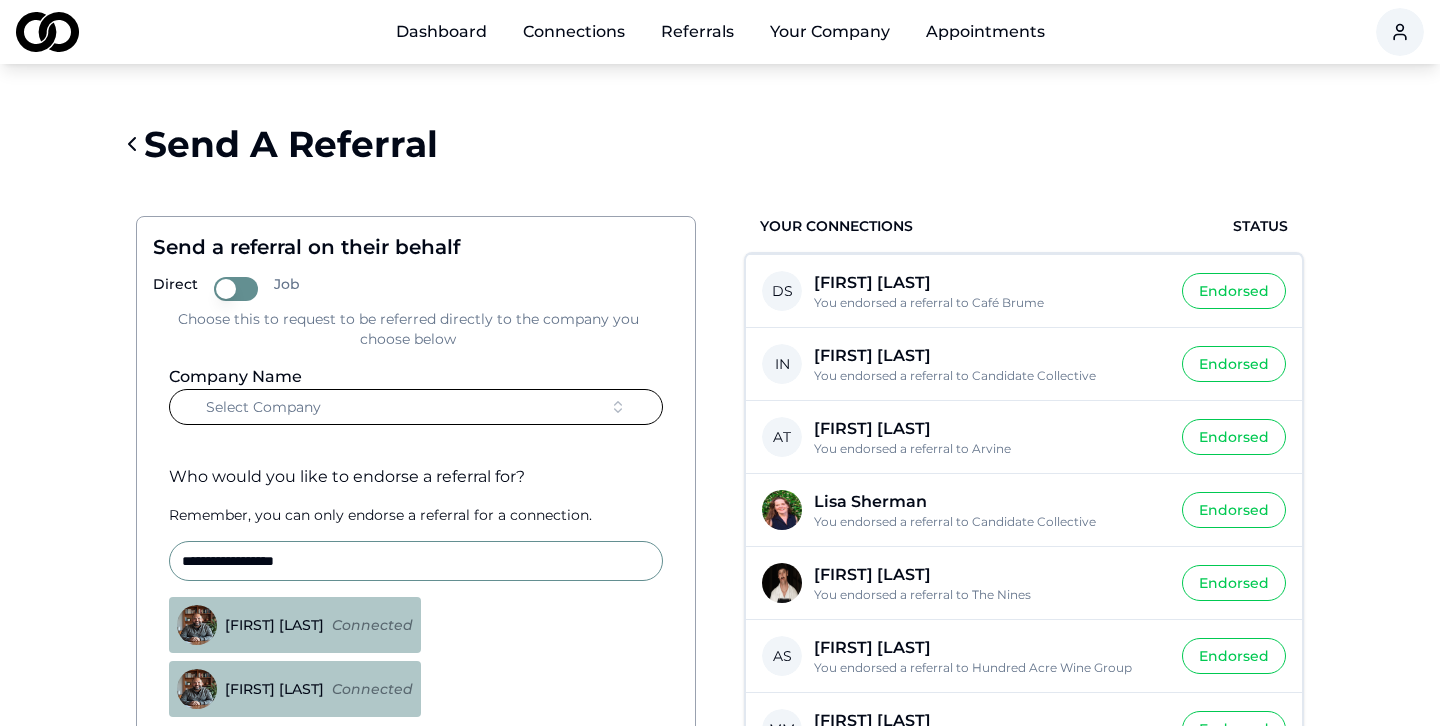 click on "Select Company" at bounding box center (416, 407) 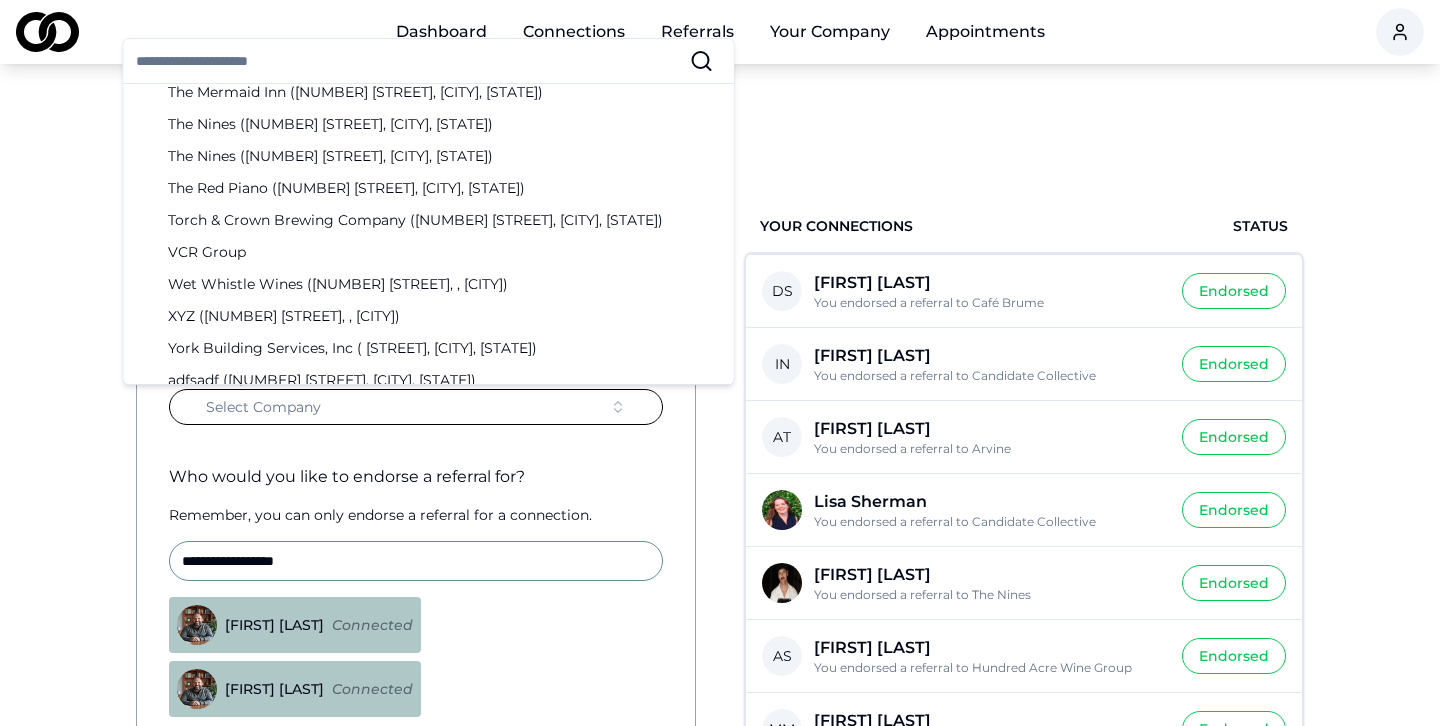 scroll, scrollTop: 3164, scrollLeft: 0, axis: vertical 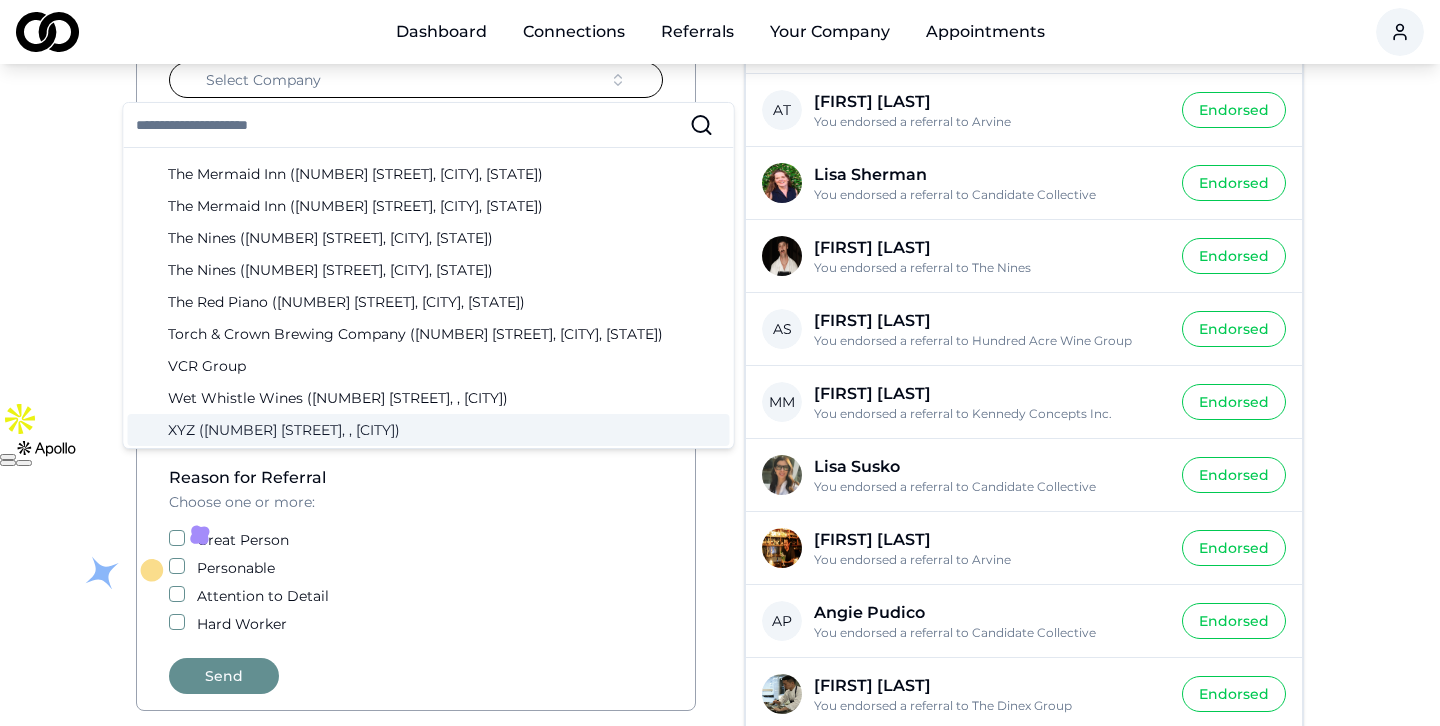 click on "Reason for Referral Choose one or more: Great Person Personable Attention to Detail Hard Worker" at bounding box center (416, 550) 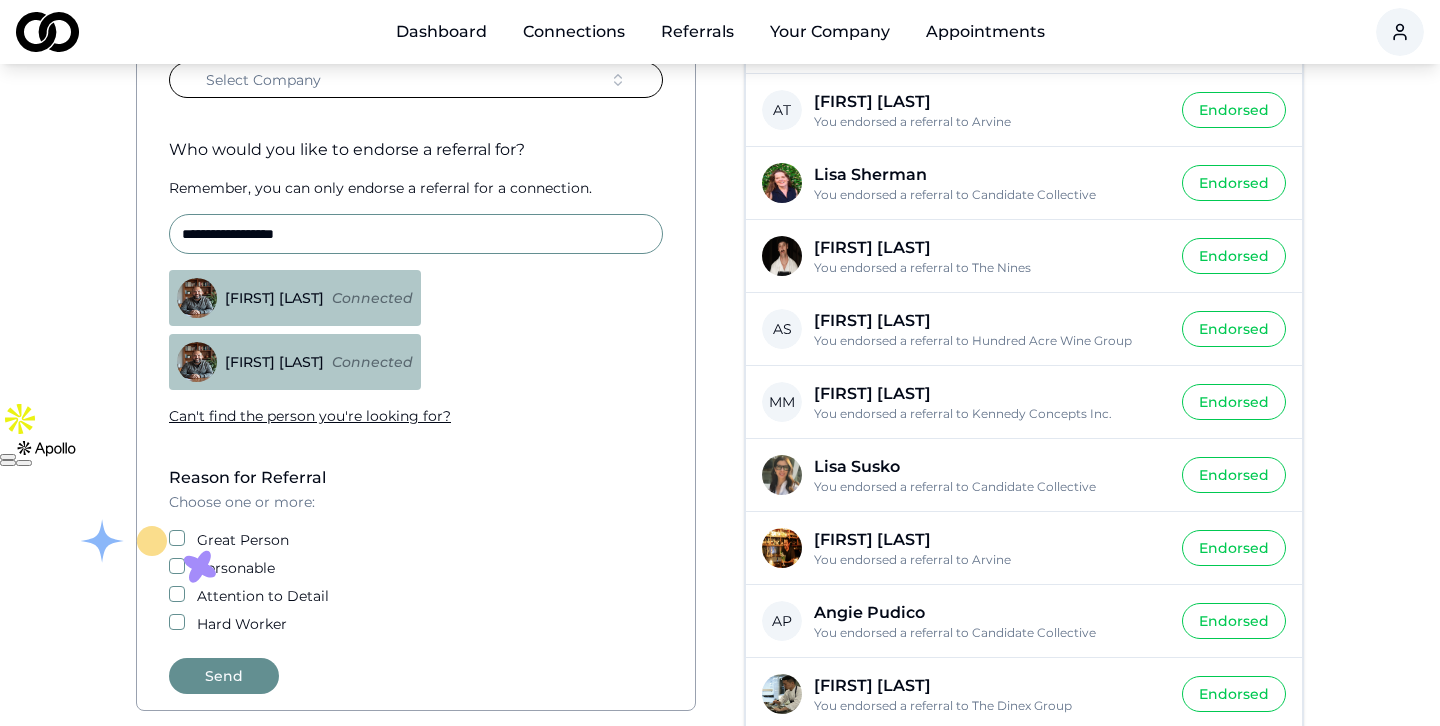 click on "Select Company" at bounding box center [416, 80] 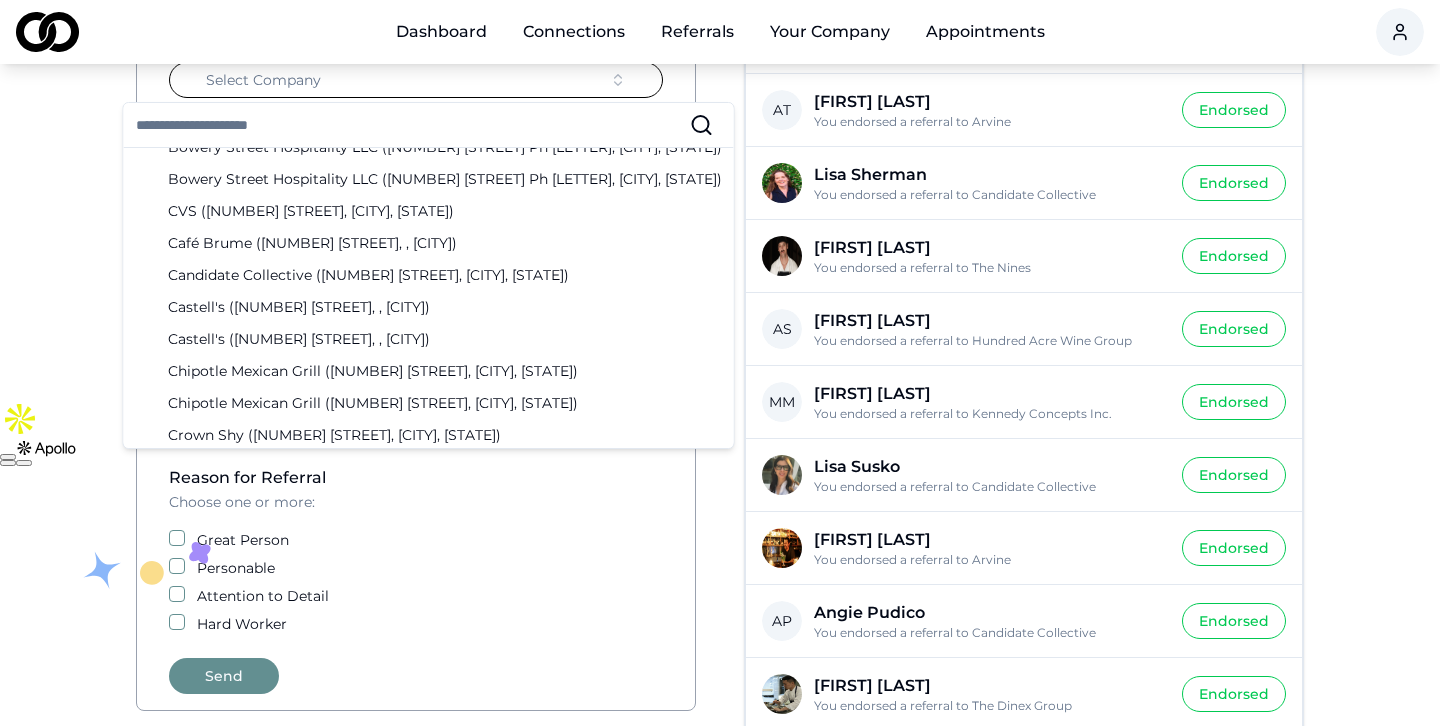 scroll, scrollTop: 468, scrollLeft: 0, axis: vertical 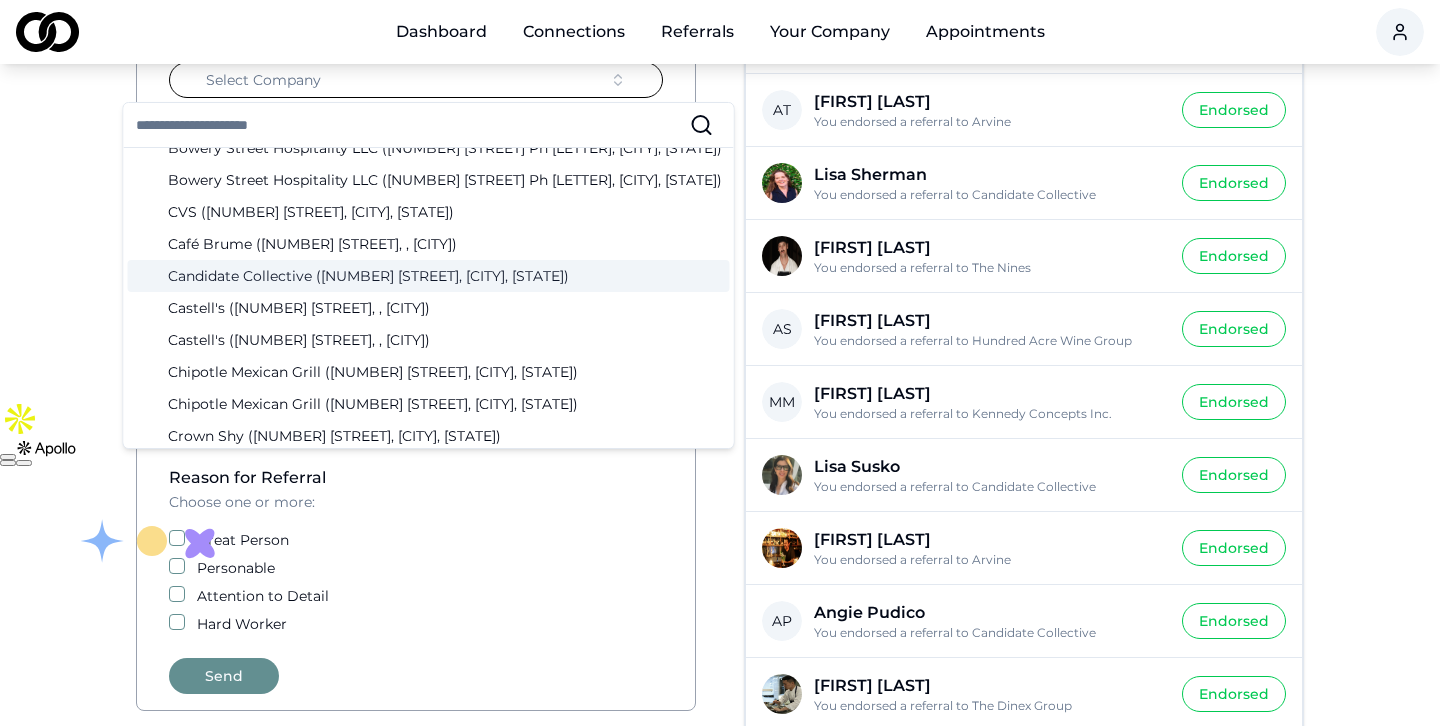 click on "Candidate Collective  ([NUMBER] [STREET], [CITY], [STATE])" at bounding box center [429, 276] 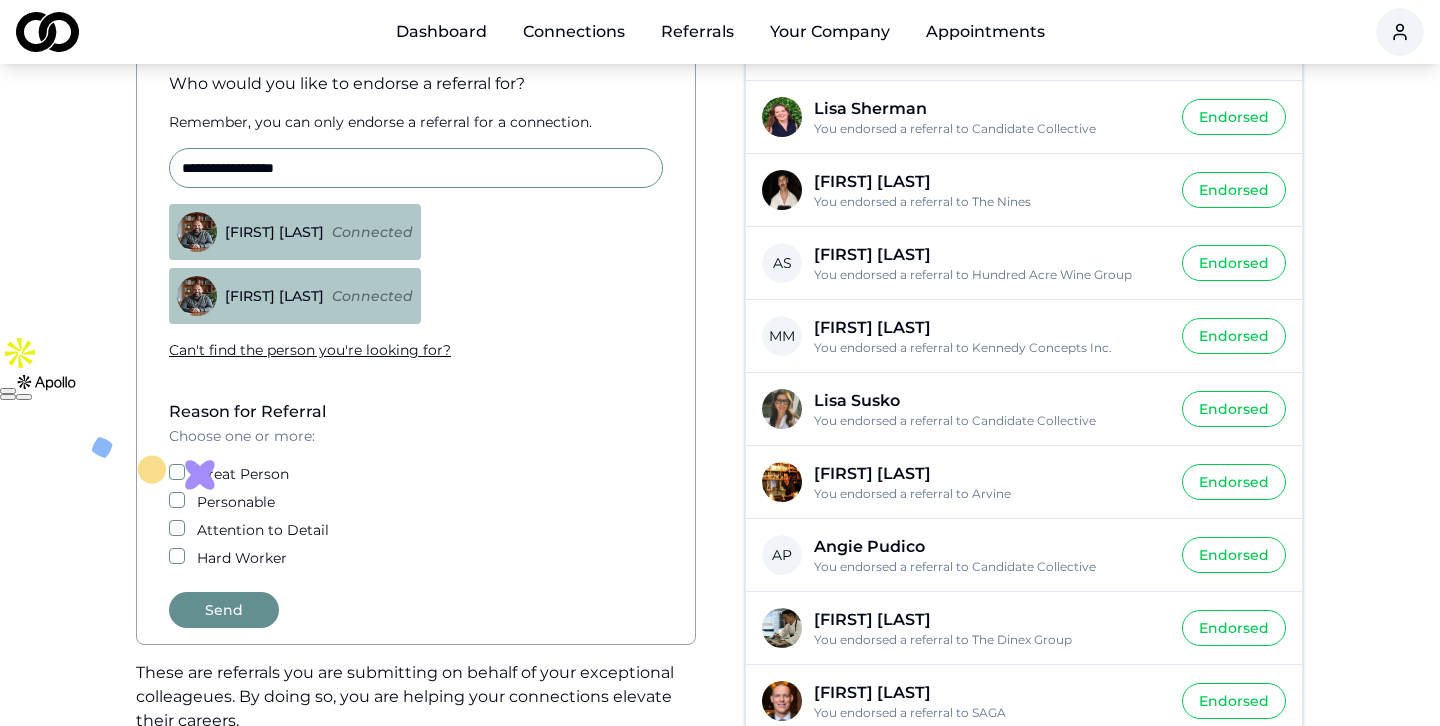 scroll, scrollTop: 485, scrollLeft: 0, axis: vertical 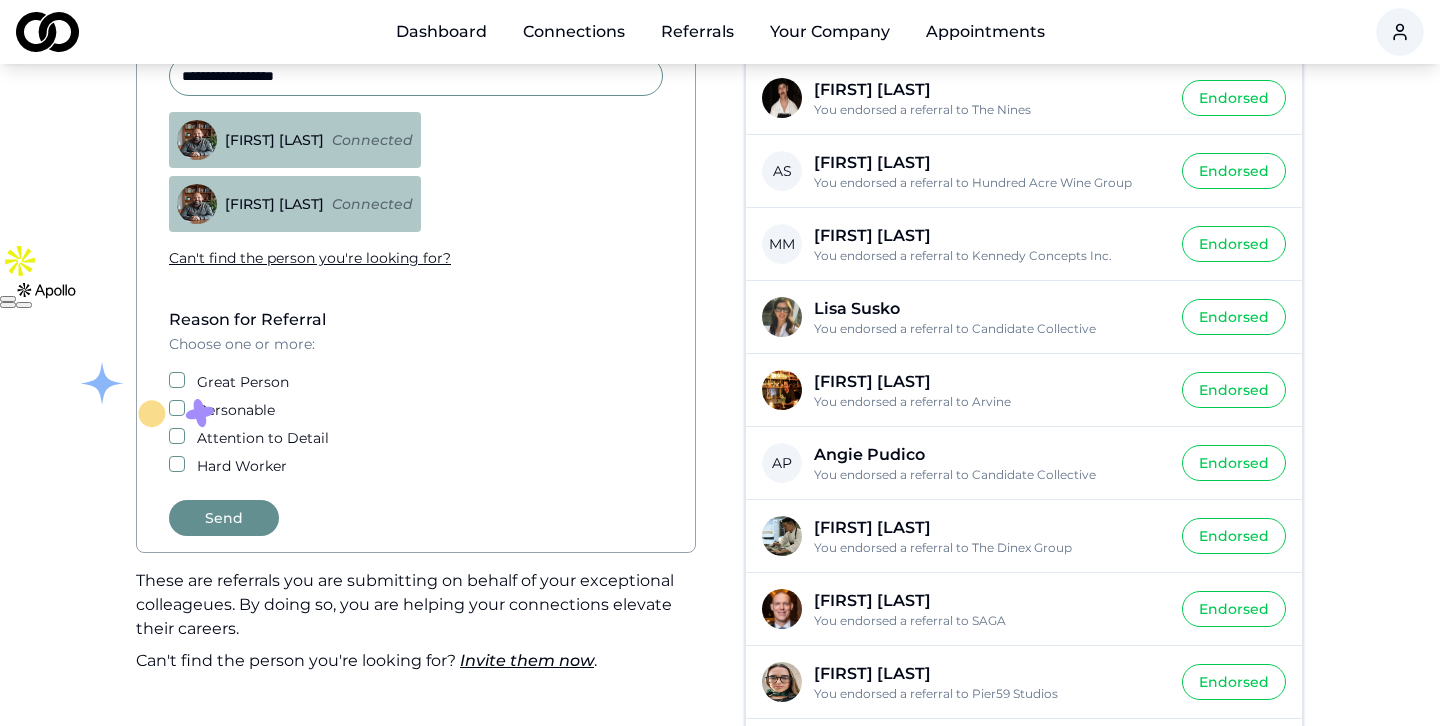 click on "Great Person" at bounding box center [416, 382] 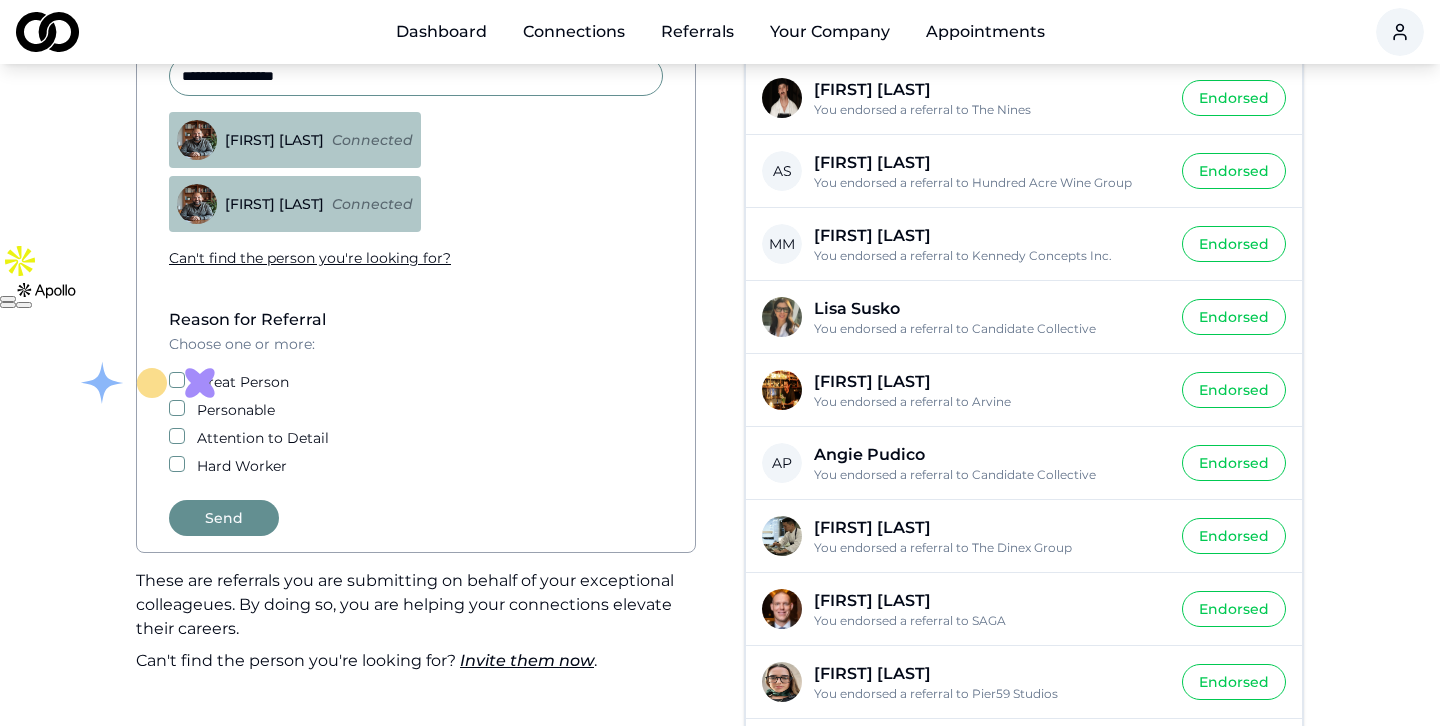 click on "Great Person" at bounding box center [177, 380] 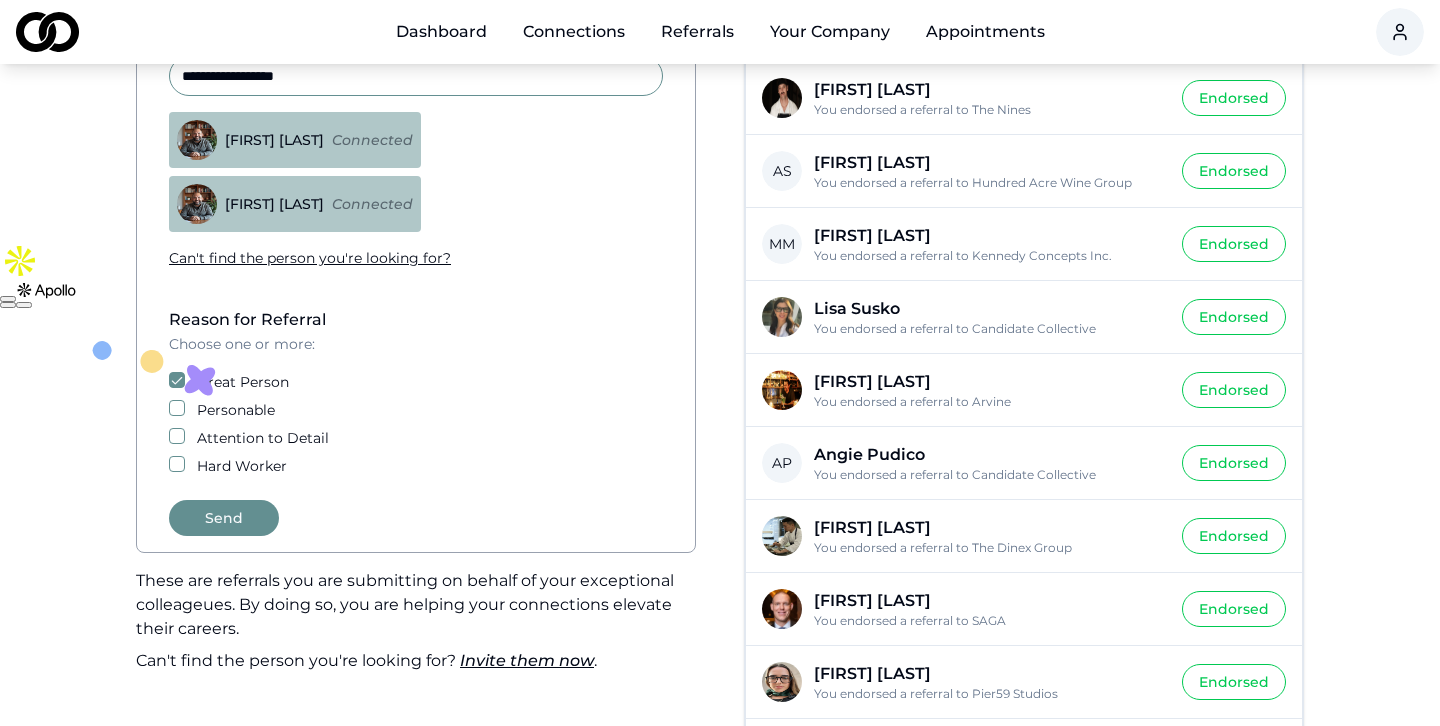 click on "Personable" at bounding box center [177, 408] 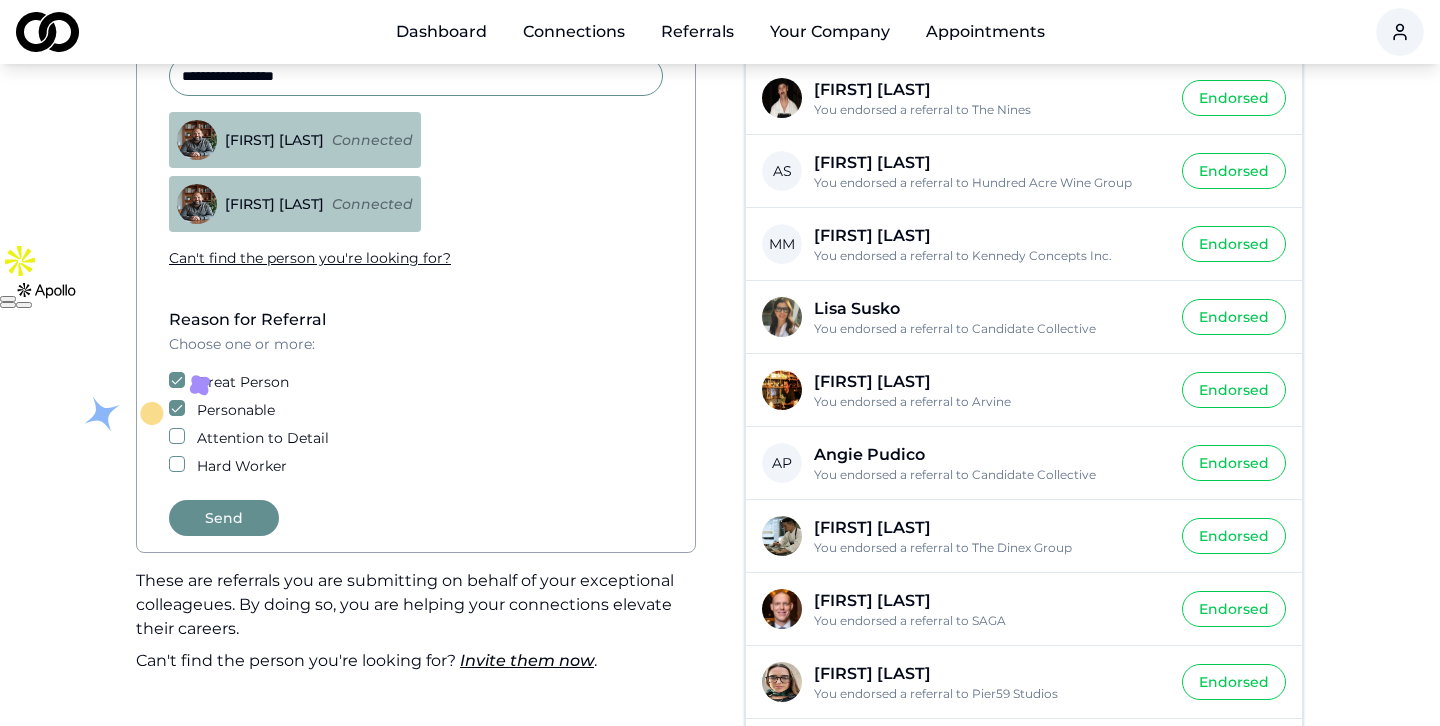 click on "Attention to Detail" at bounding box center [177, 436] 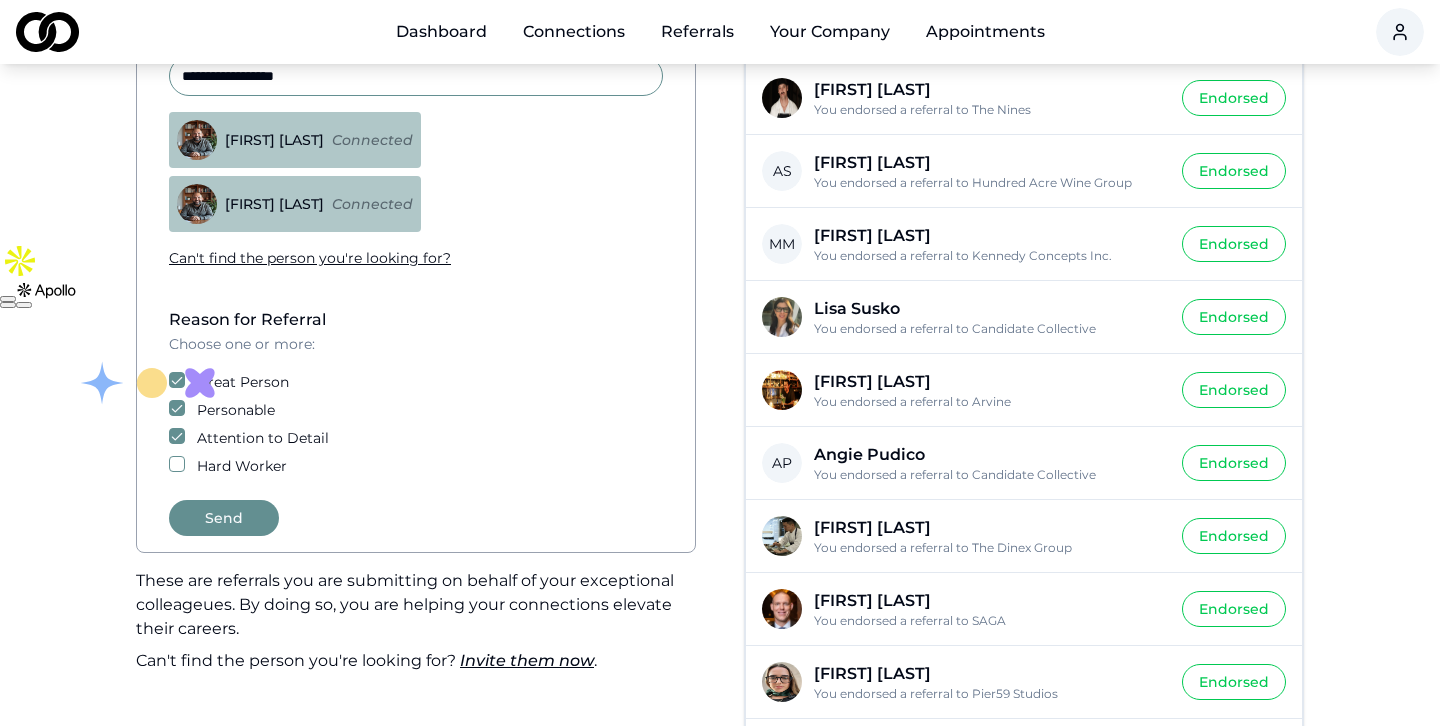 click on "Hard Worker" at bounding box center (177, 464) 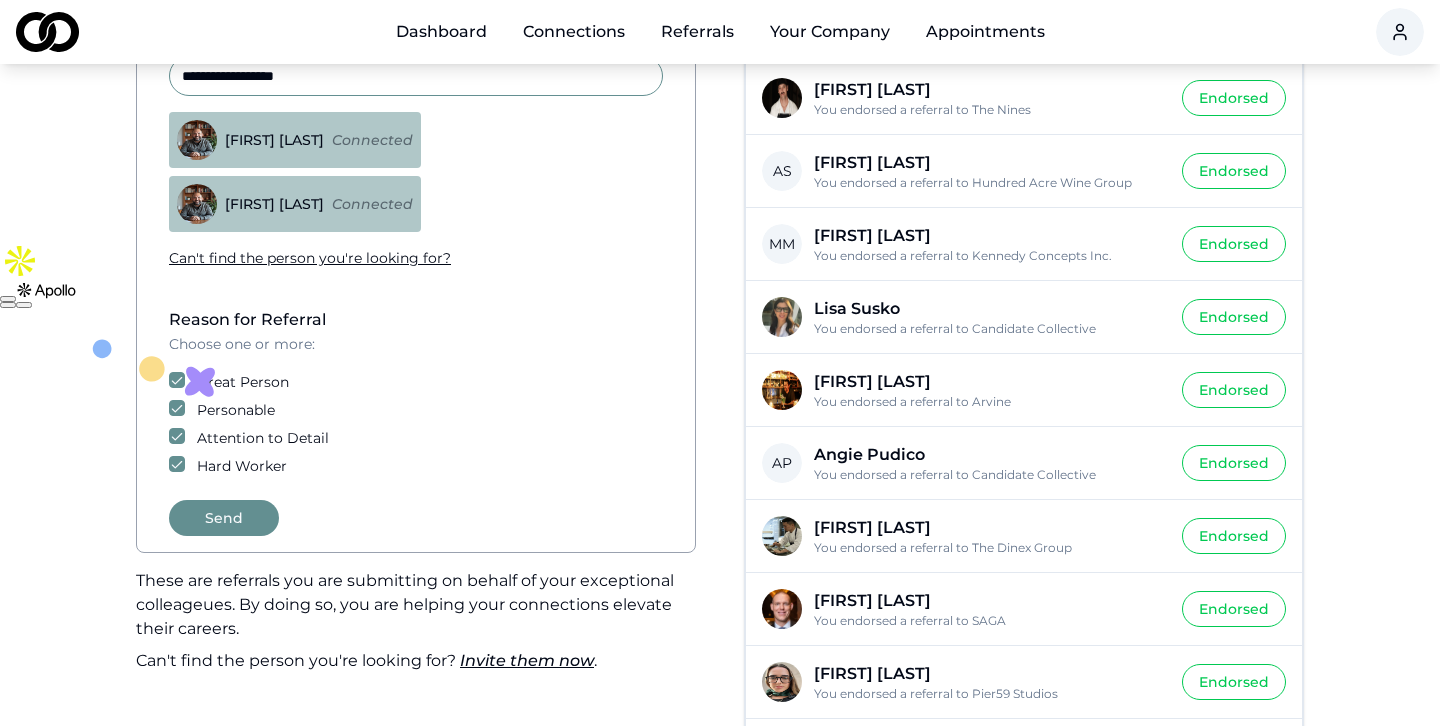 click on "Send" at bounding box center (224, 518) 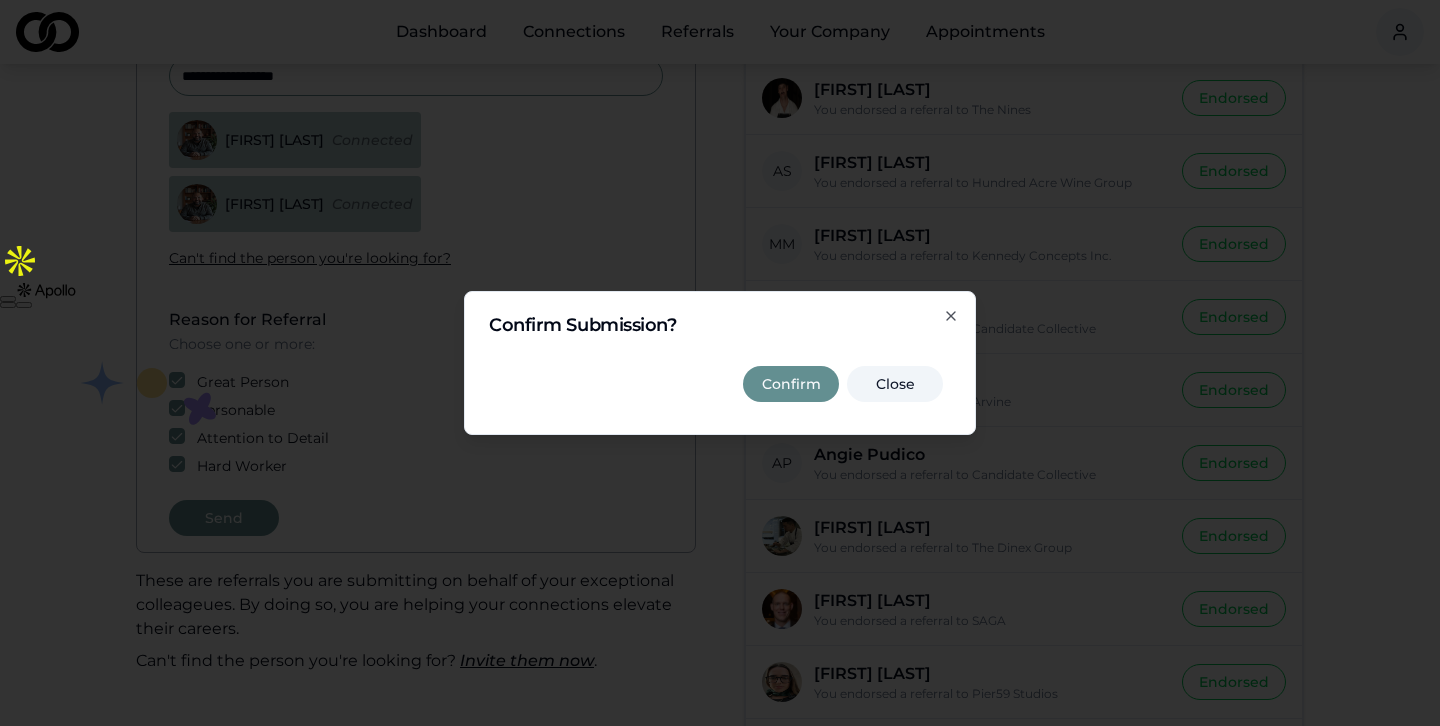 click on "Confirm" at bounding box center [791, 384] 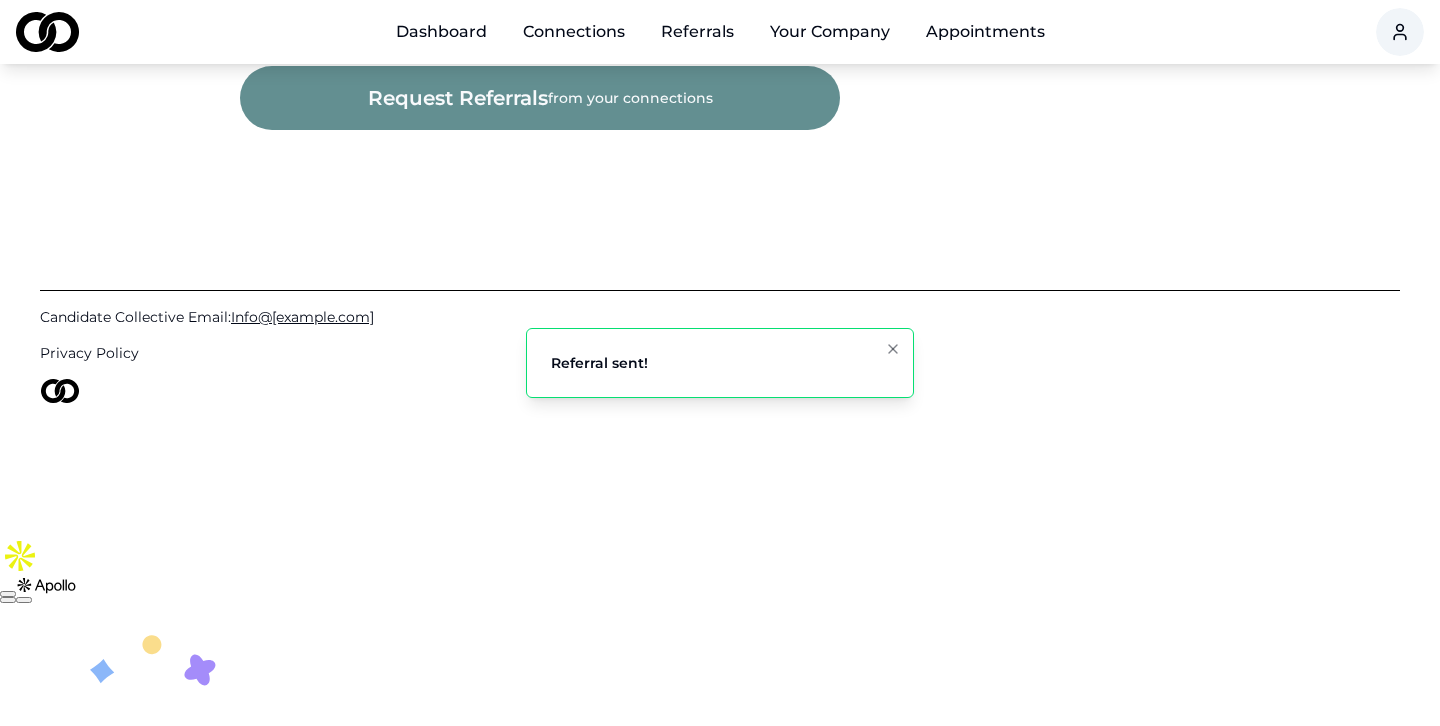 scroll, scrollTop: 0, scrollLeft: 0, axis: both 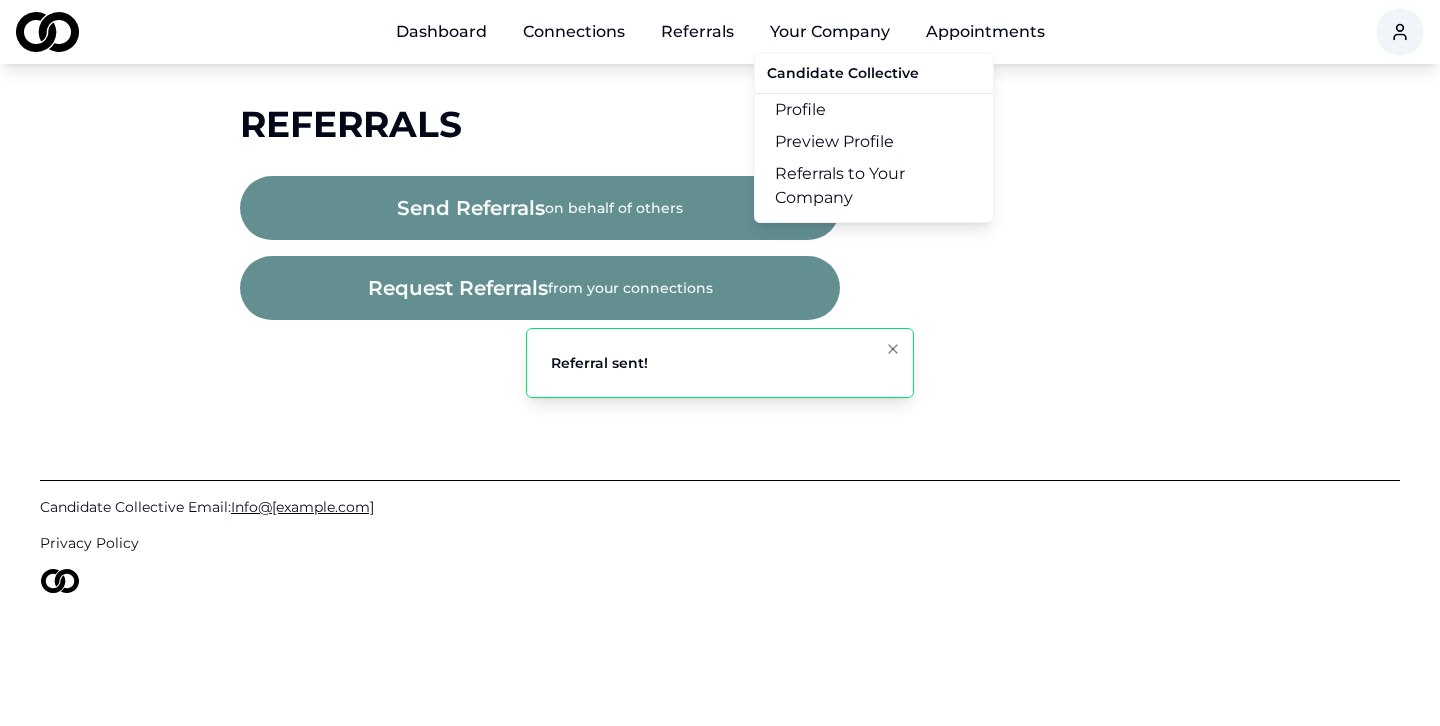 click on "Your Company" at bounding box center [830, 32] 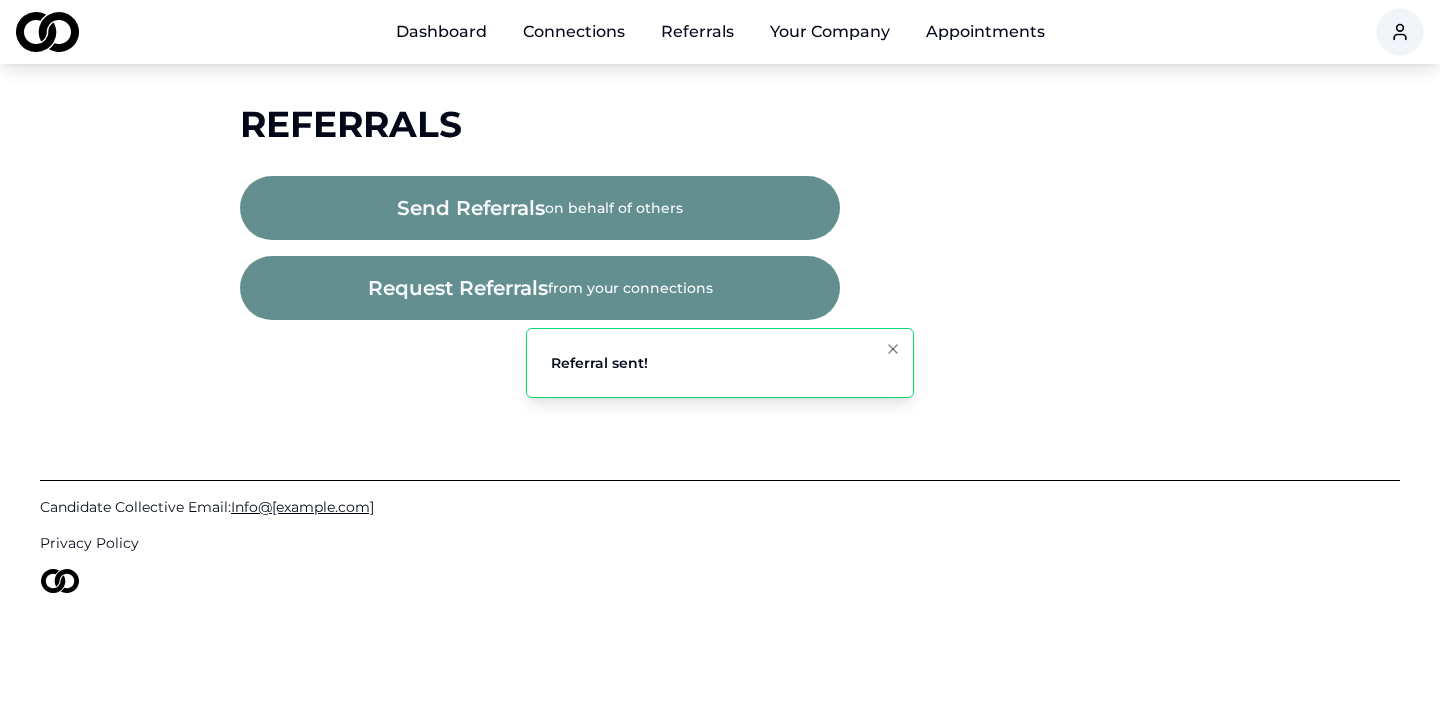 click on "Your Company" at bounding box center (830, 32) 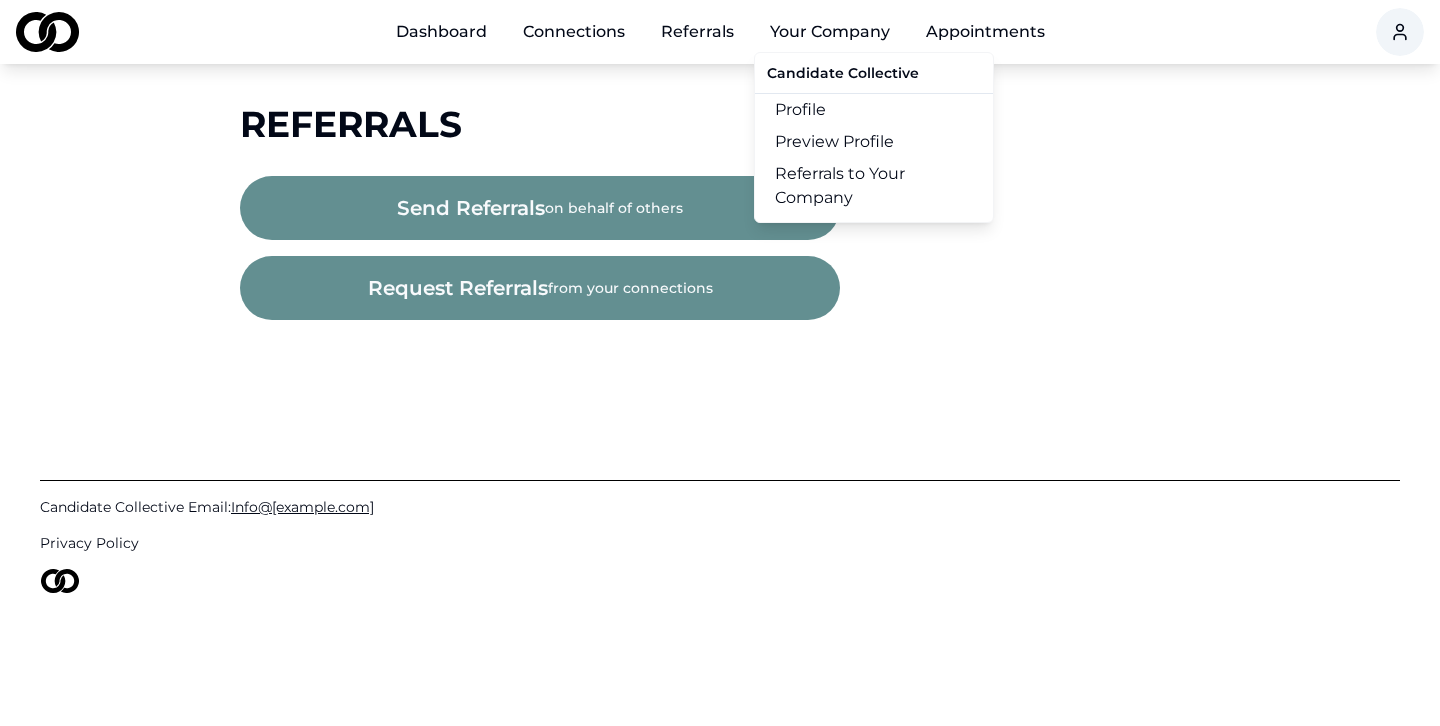 click on "Referrals to Your Company" at bounding box center [874, 186] 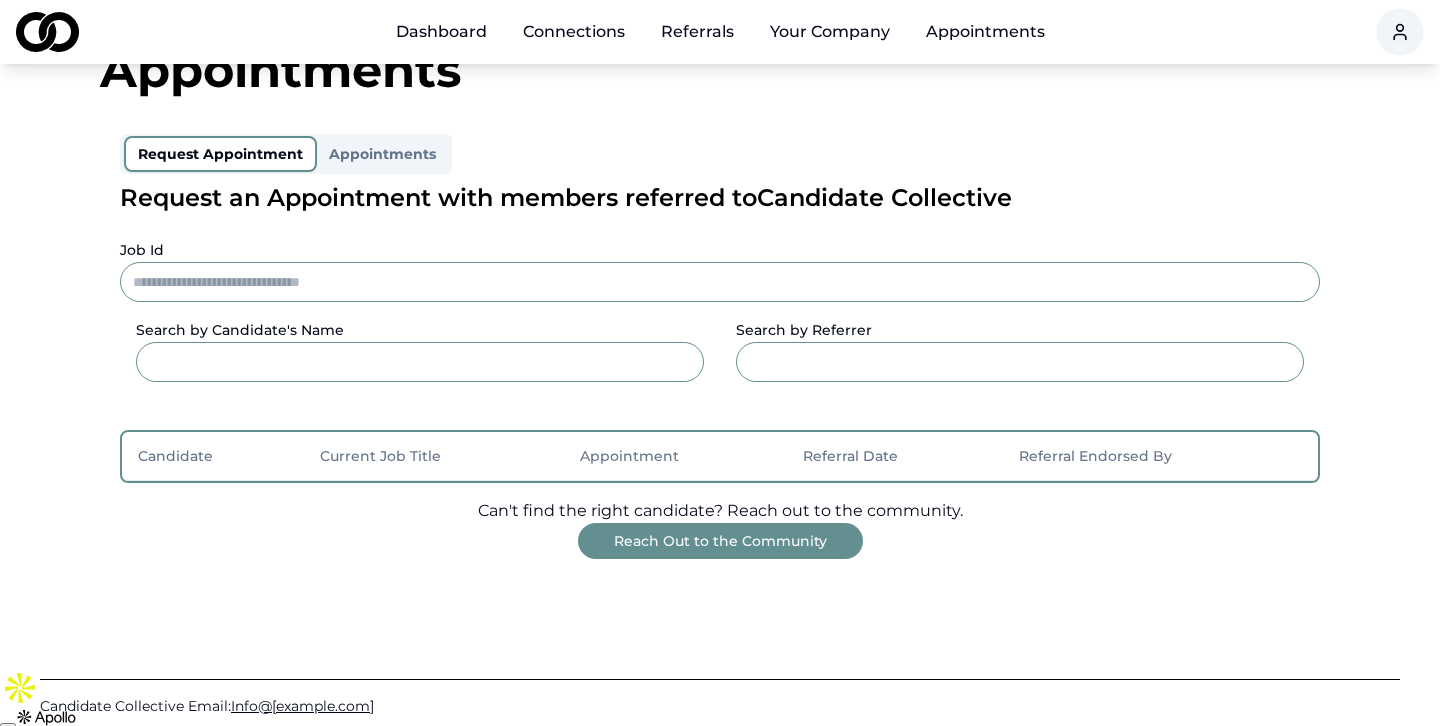 scroll, scrollTop: 179, scrollLeft: 0, axis: vertical 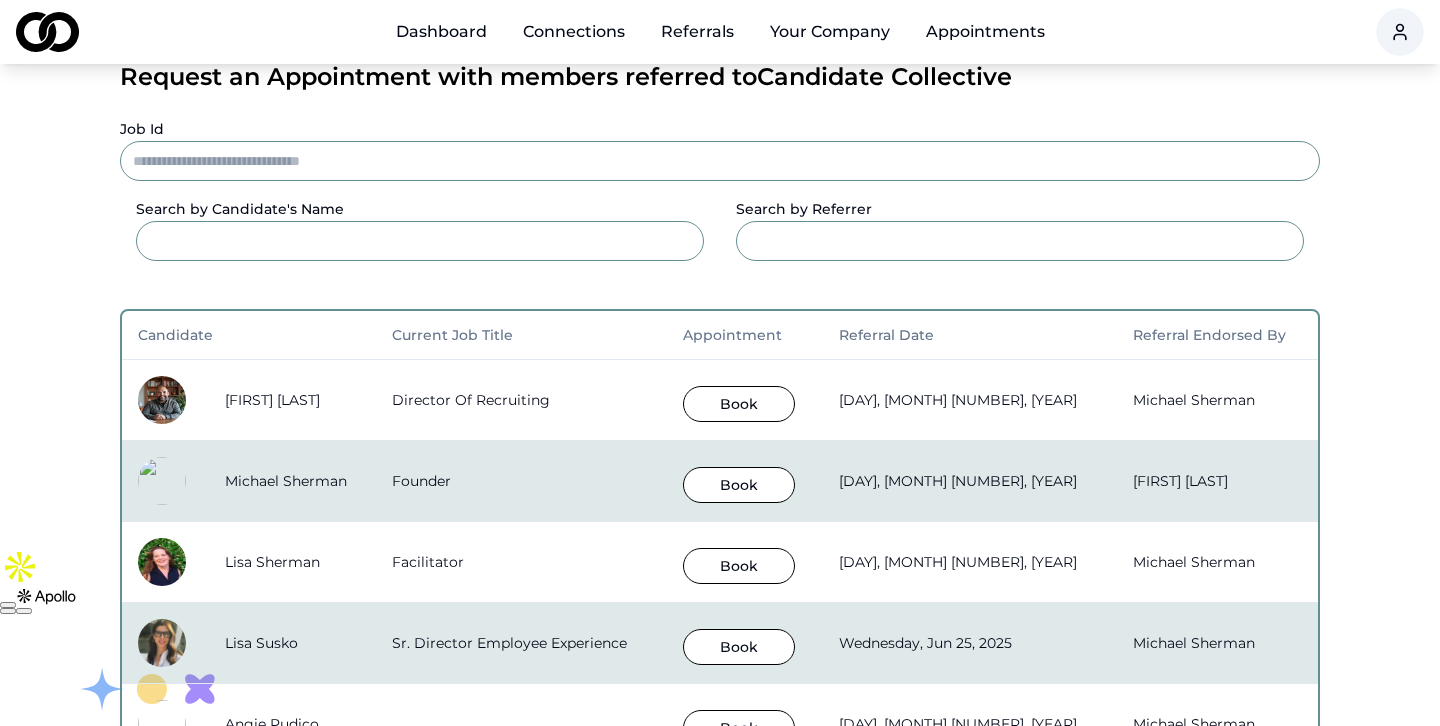 click on "Book" at bounding box center (739, 404) 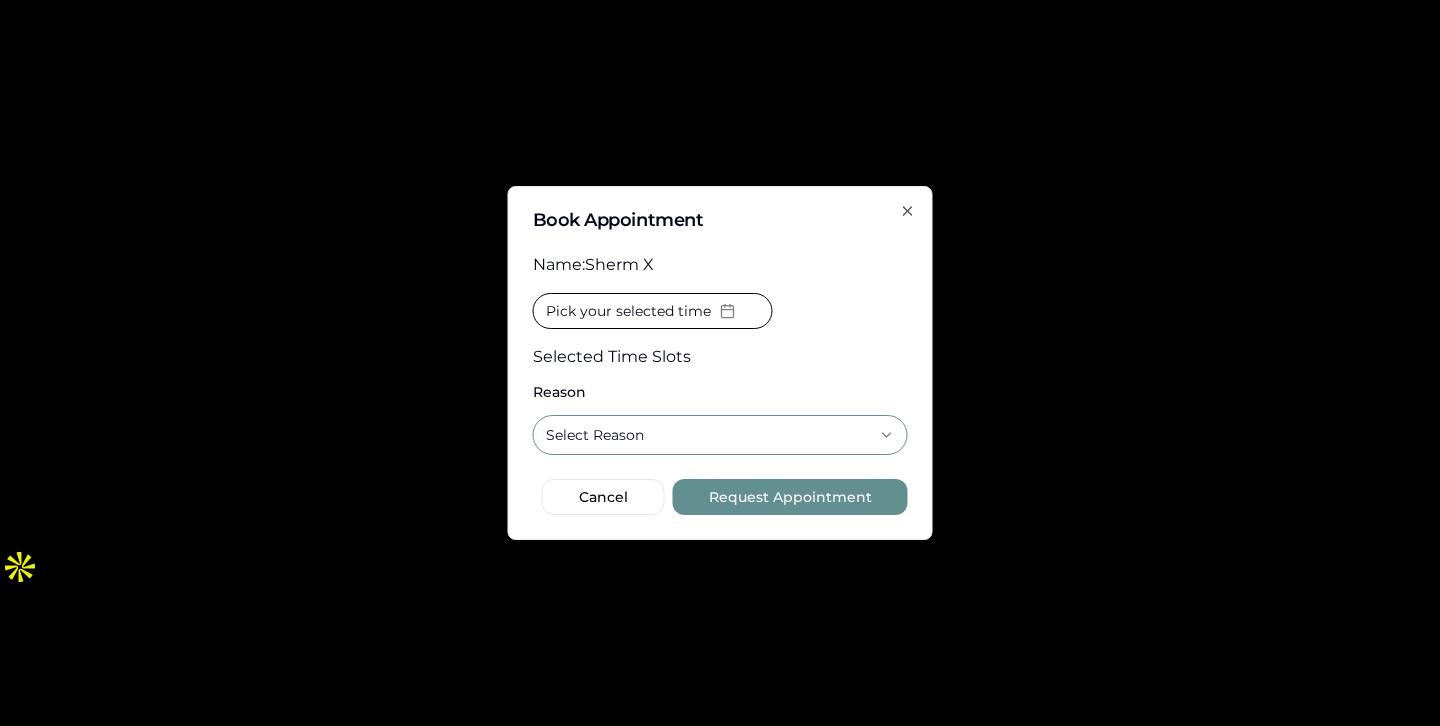 click on "Select Reason" at bounding box center (720, 435) 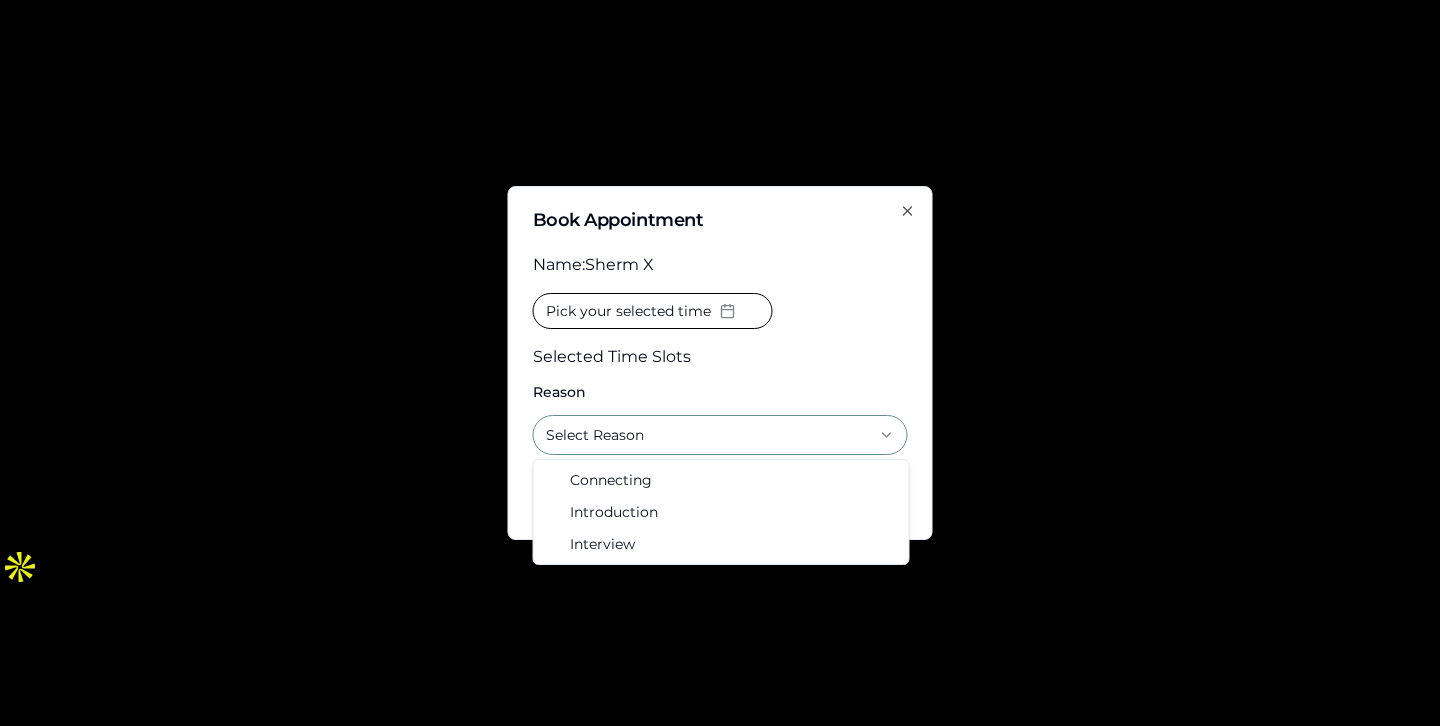 click 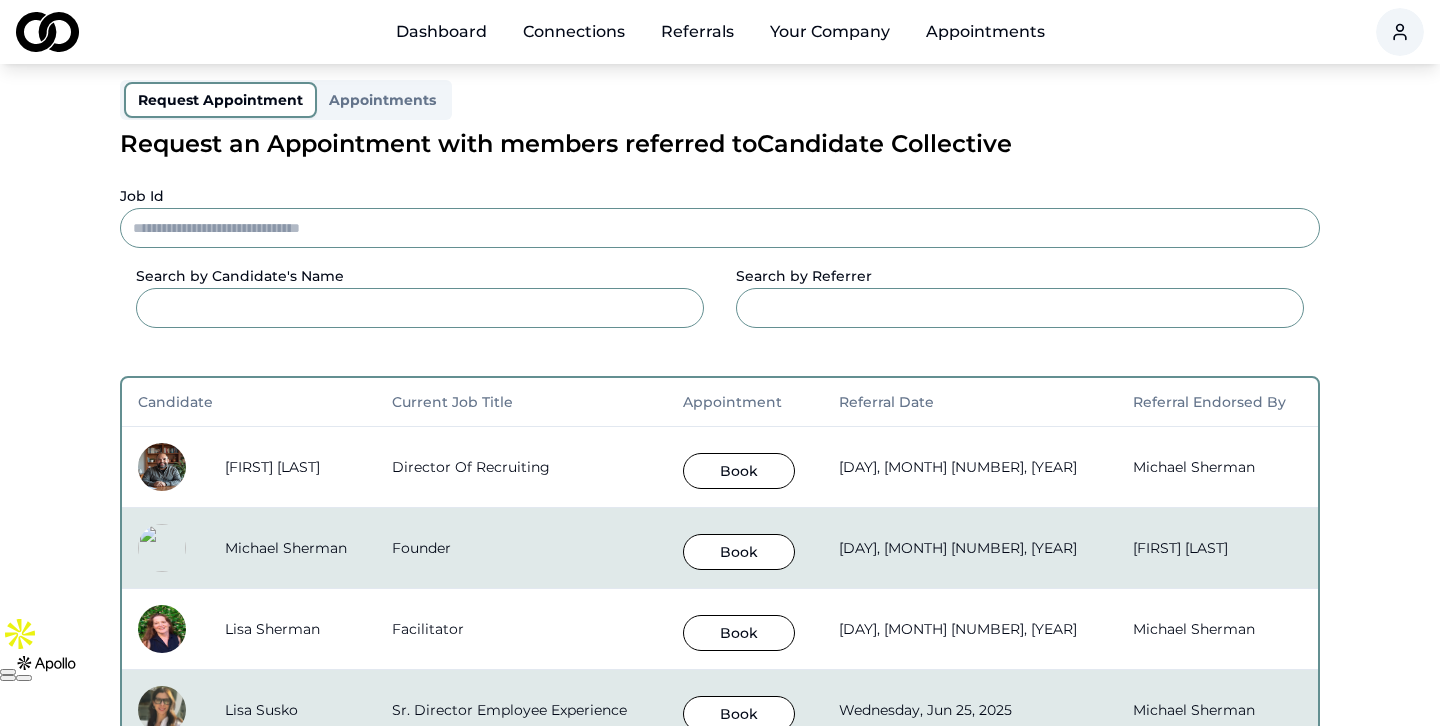 scroll, scrollTop: 0, scrollLeft: 0, axis: both 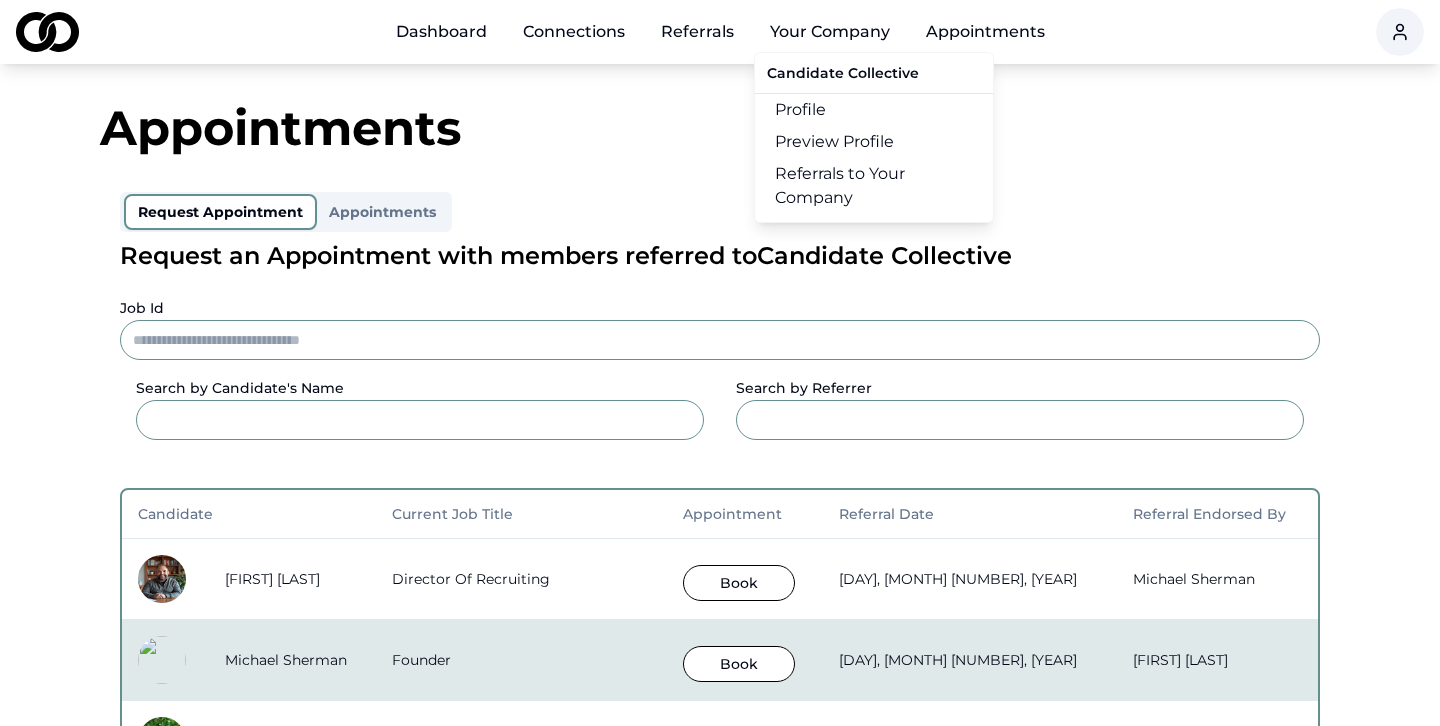 click on "Profile" at bounding box center (874, 110) 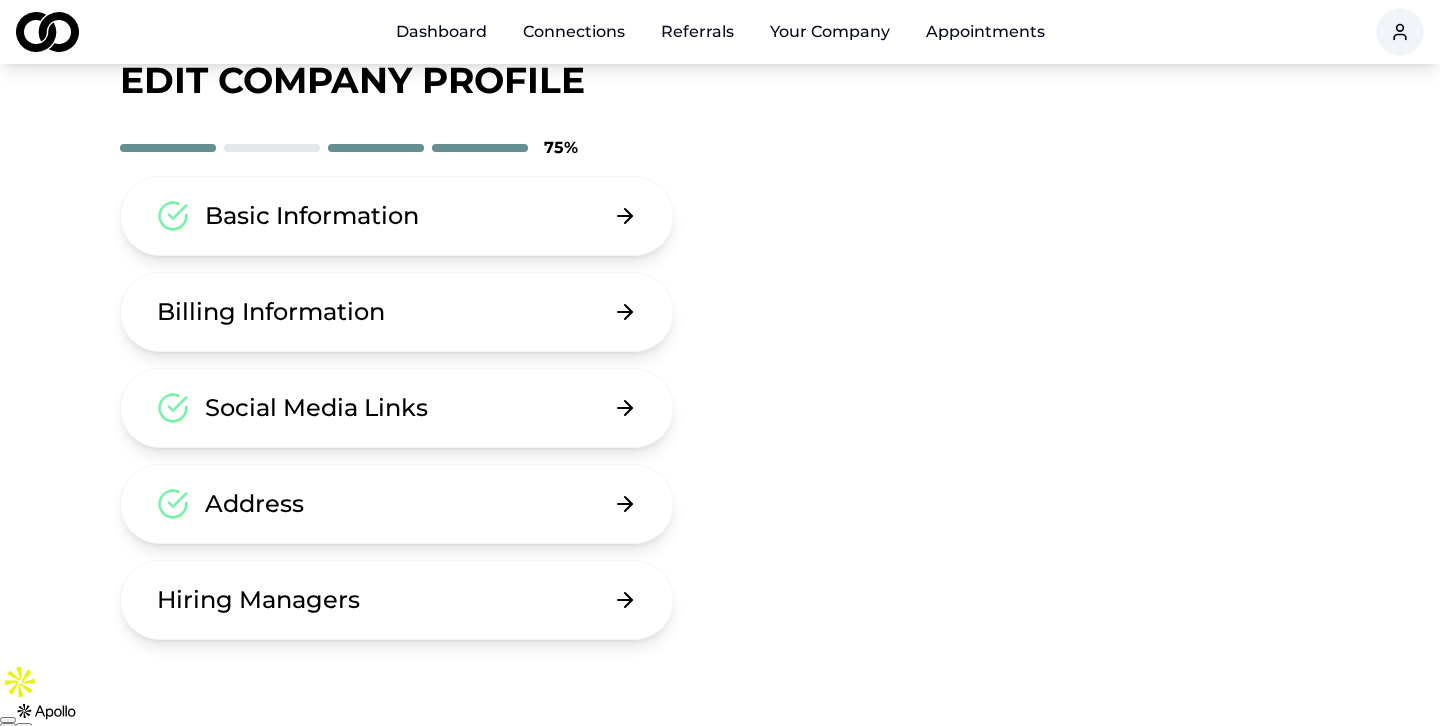 scroll, scrollTop: 113, scrollLeft: 0, axis: vertical 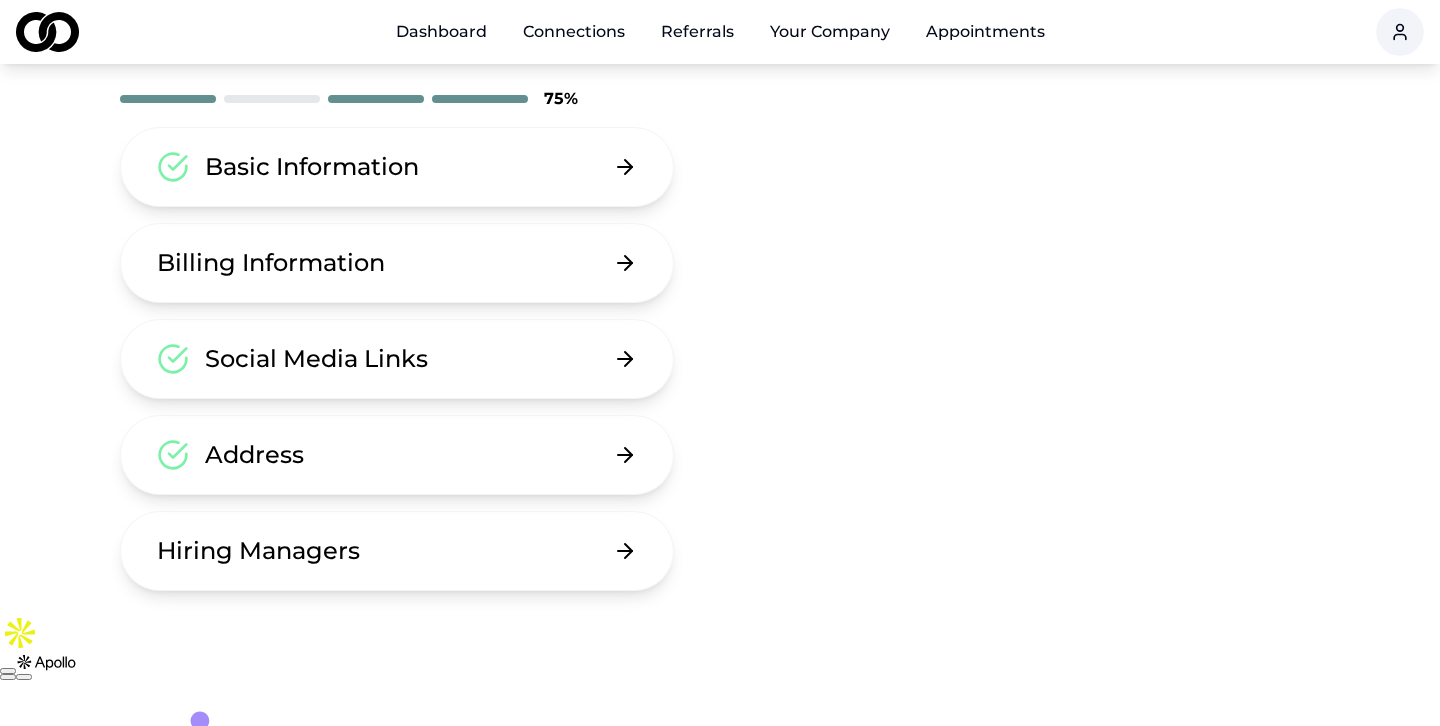 click on "Hiring Managers" at bounding box center (397, 551) 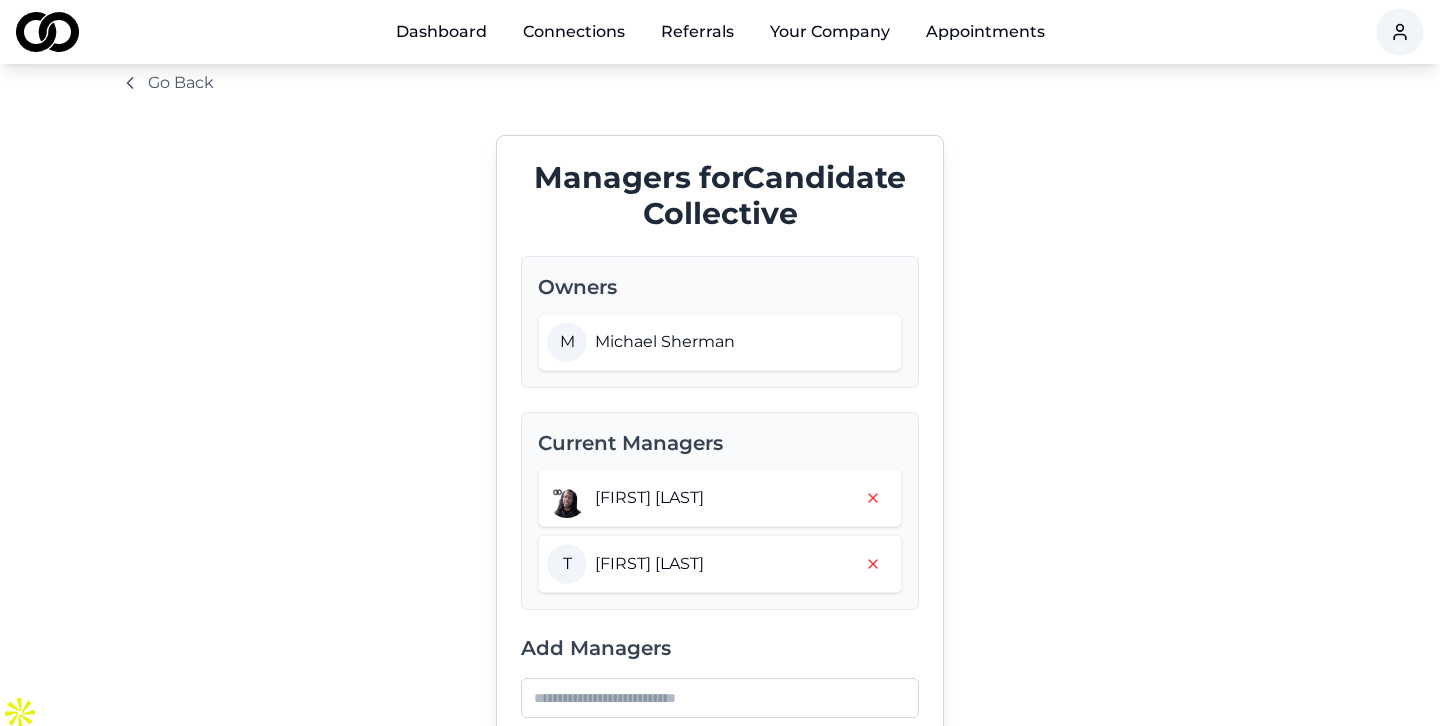 scroll, scrollTop: 0, scrollLeft: 0, axis: both 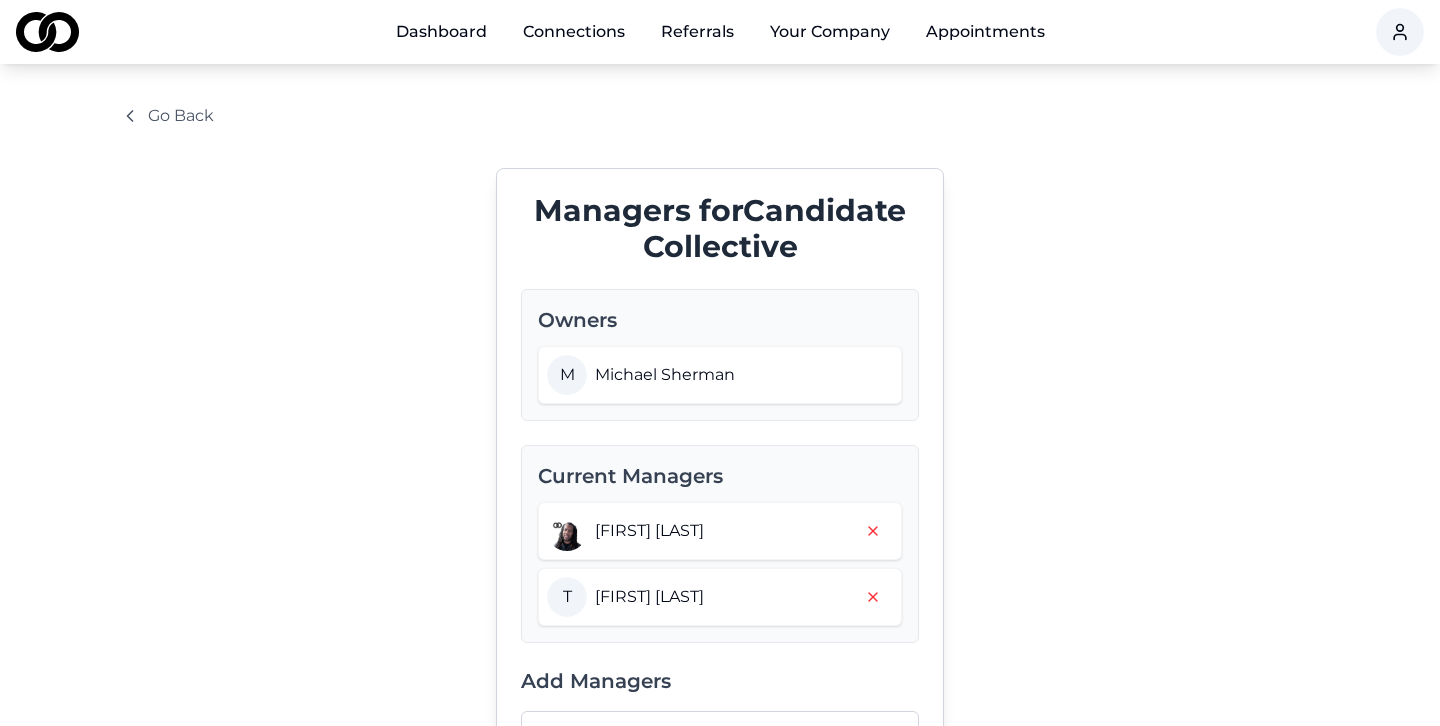 click on "Dashboard" at bounding box center [441, 32] 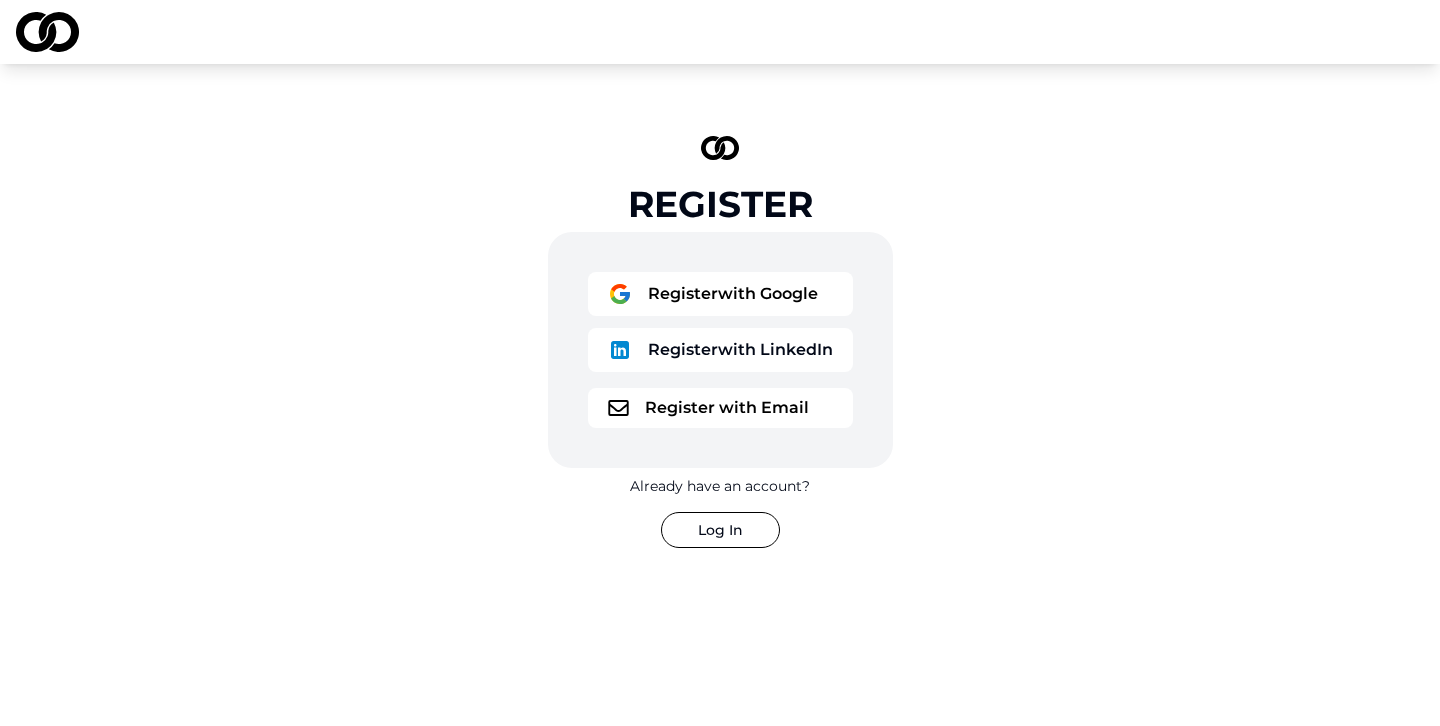 scroll, scrollTop: 0, scrollLeft: 0, axis: both 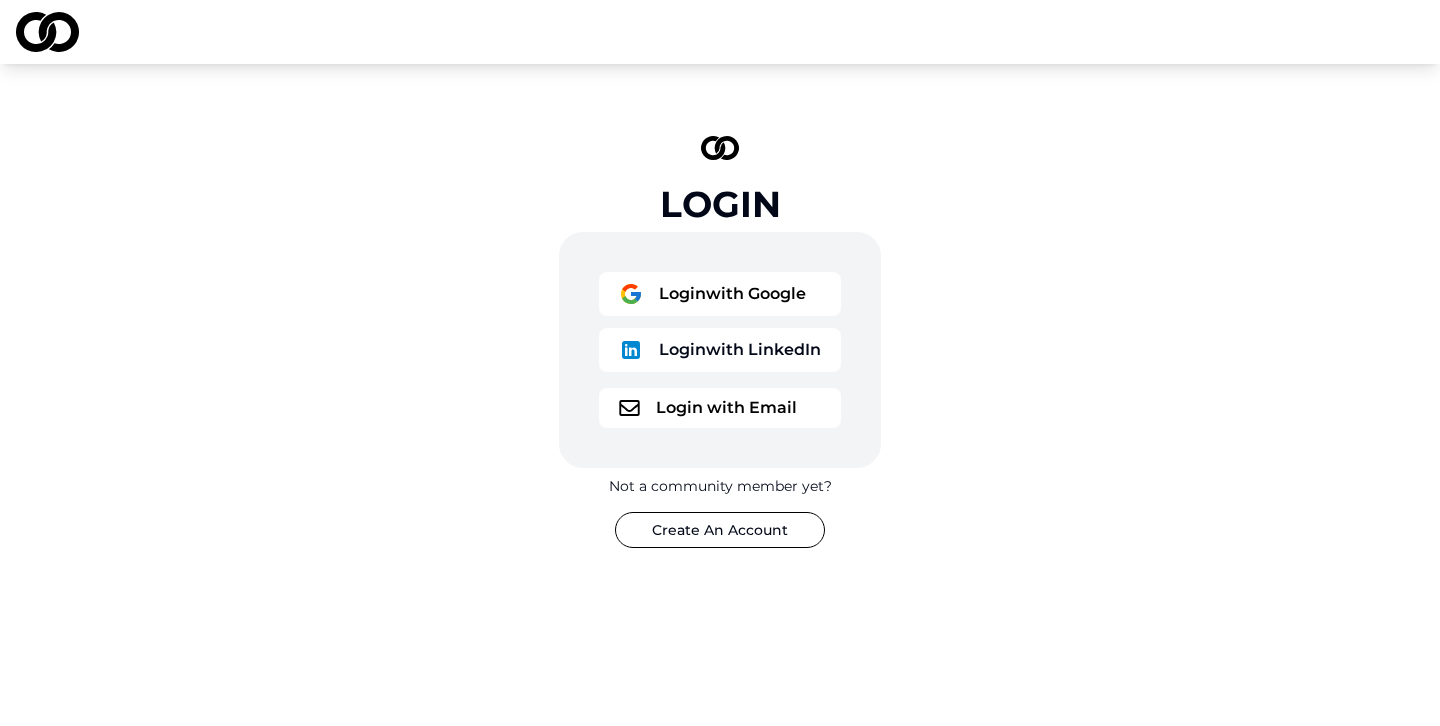 click on "Login  with Google" at bounding box center [720, 294] 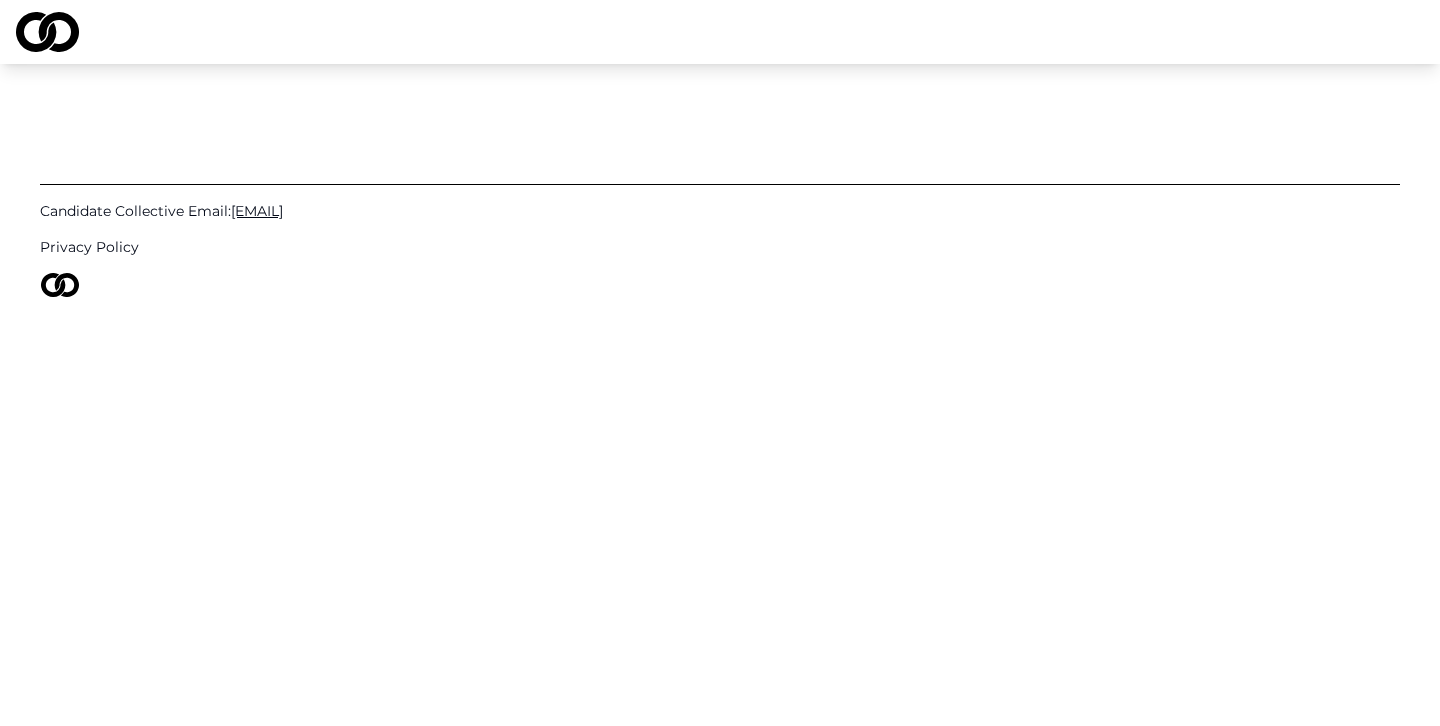 scroll, scrollTop: 0, scrollLeft: 0, axis: both 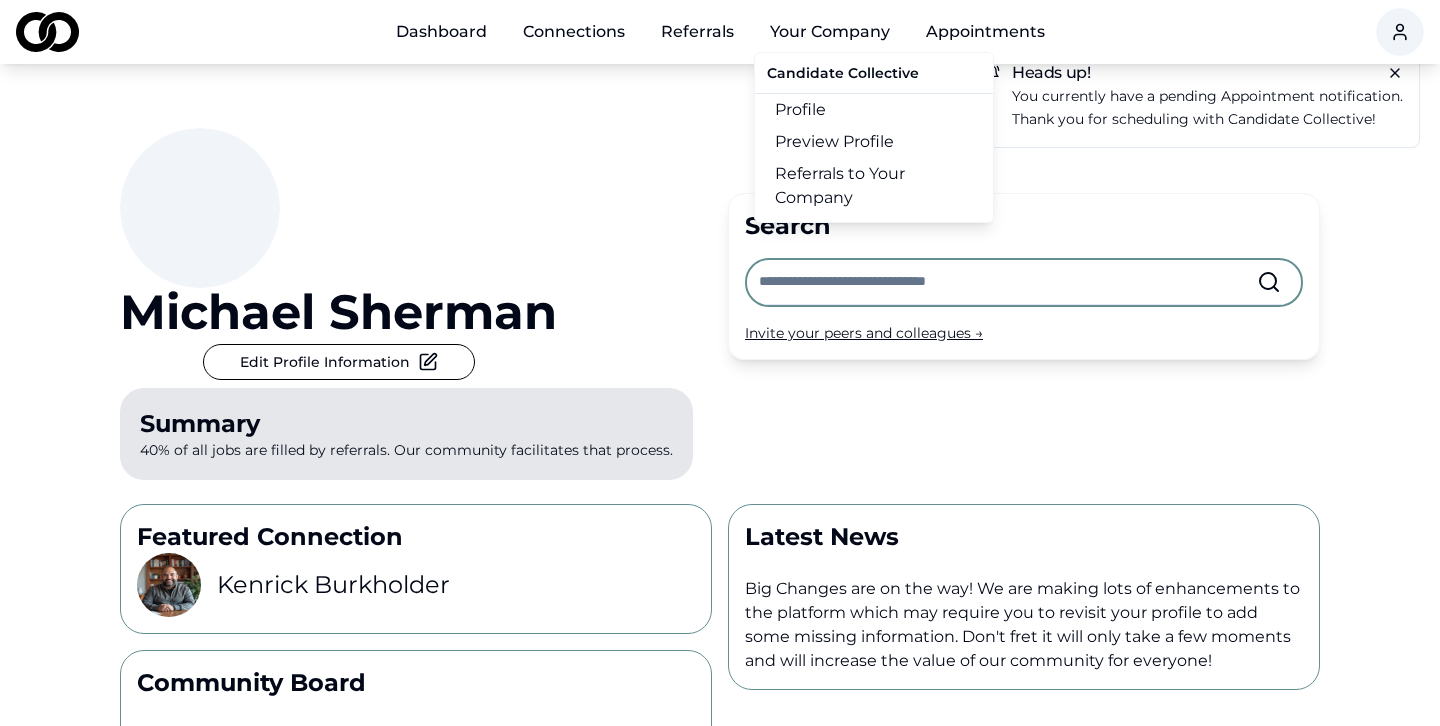 click on "Referrals to Your Company" at bounding box center (874, 186) 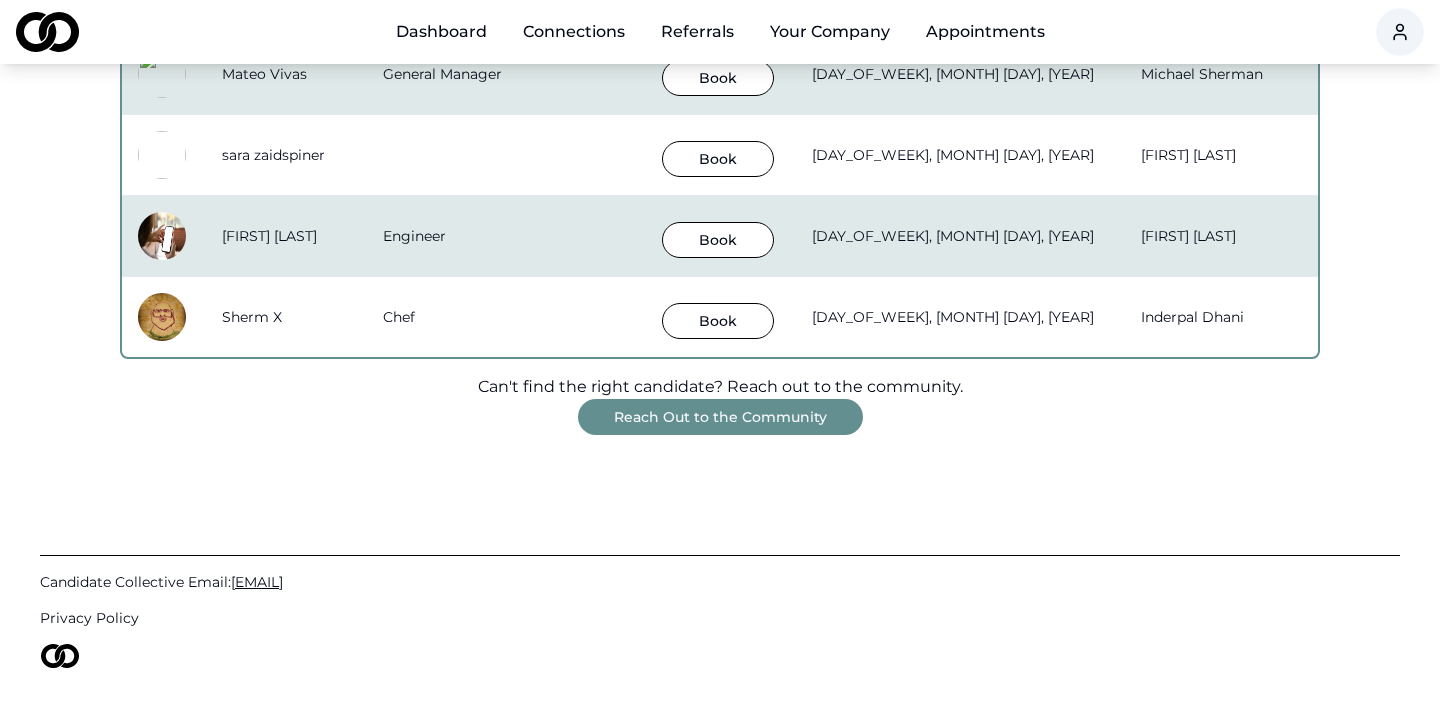 scroll, scrollTop: 1402, scrollLeft: 0, axis: vertical 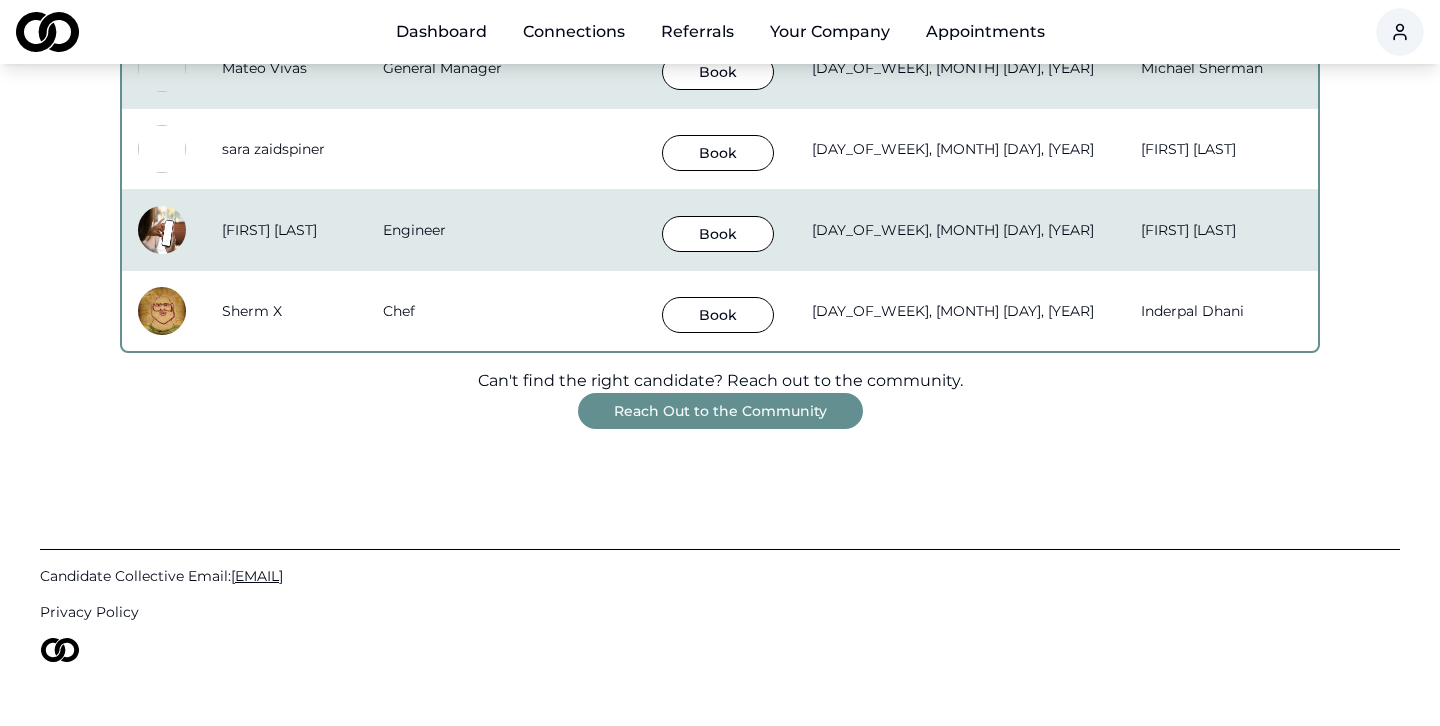 click on "Reach Out to the Community" at bounding box center (720, 411) 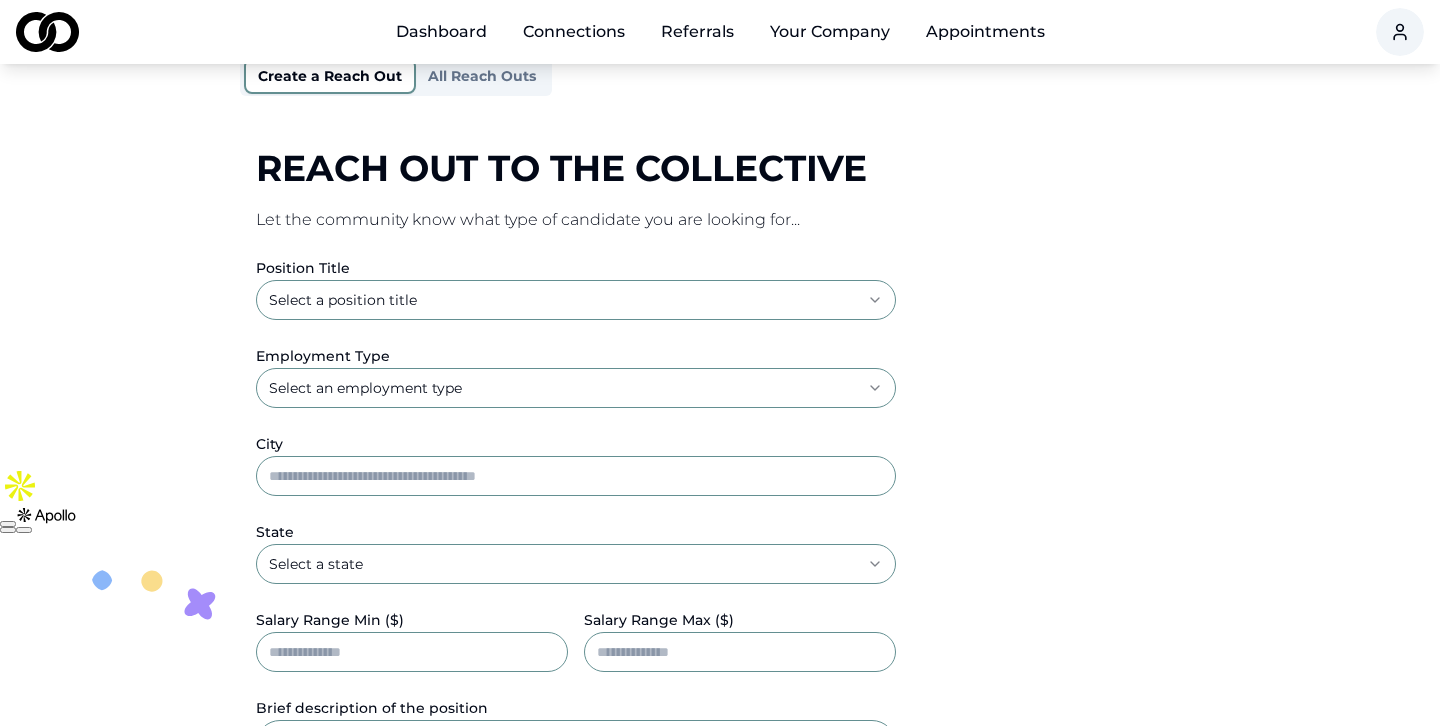 scroll, scrollTop: 277, scrollLeft: 0, axis: vertical 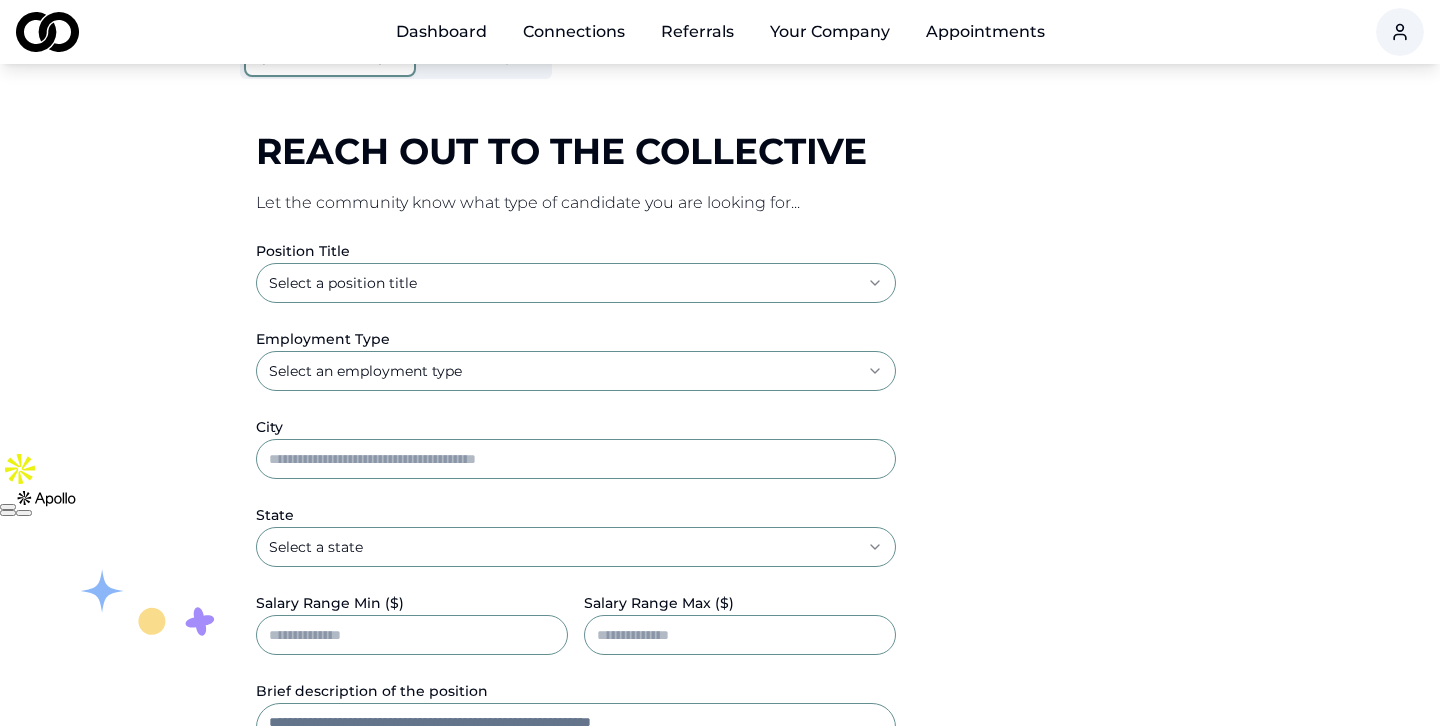 click on "**********" at bounding box center (720, 86) 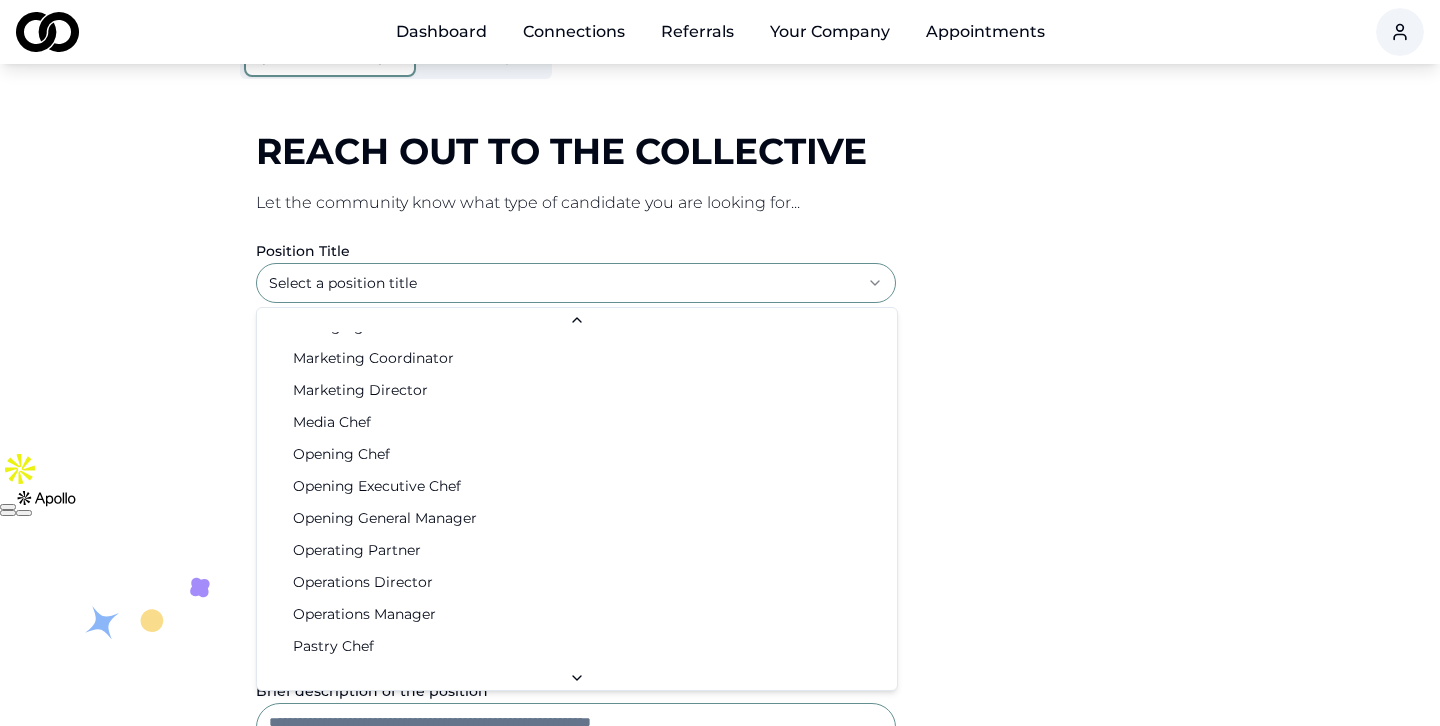 scroll, scrollTop: 2624, scrollLeft: 0, axis: vertical 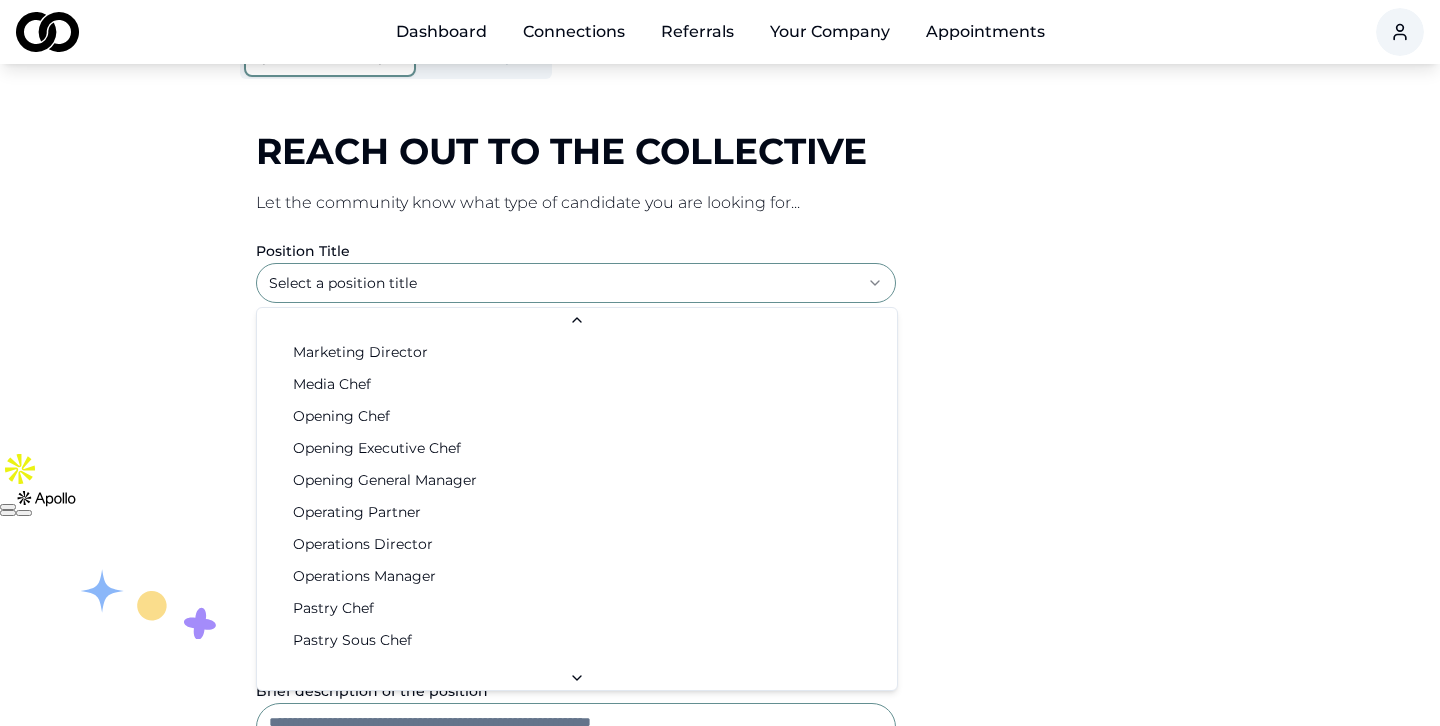click on "**********" at bounding box center [720, 86] 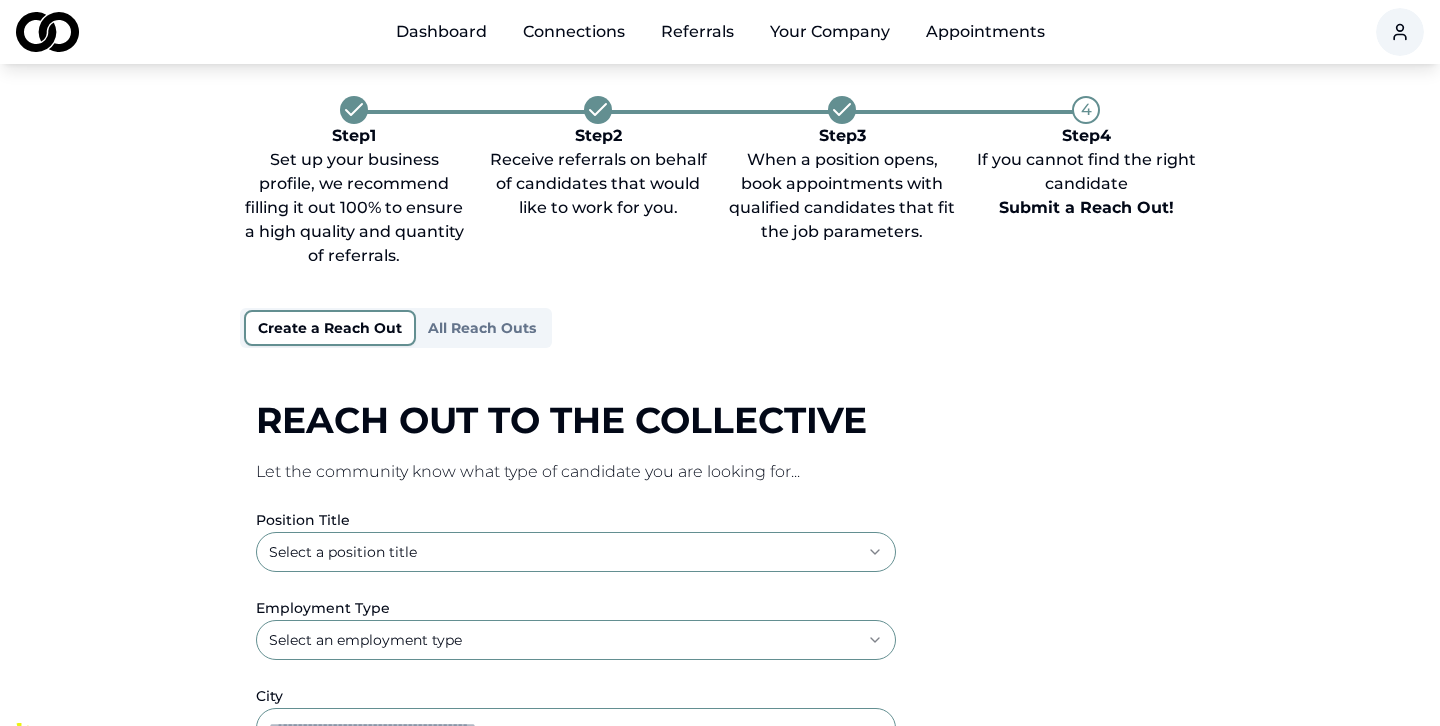 scroll, scrollTop: 0, scrollLeft: 0, axis: both 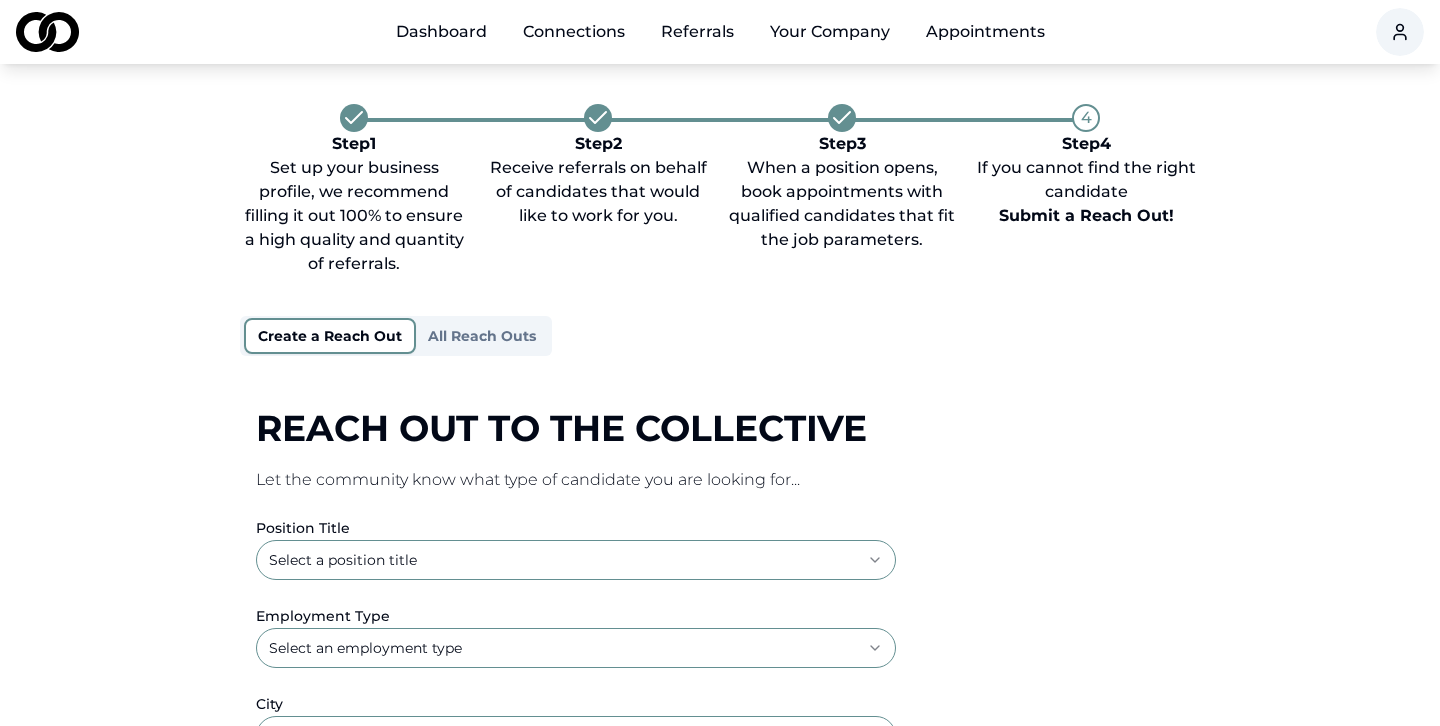 click on "All Reach Outs" at bounding box center (482, 336) 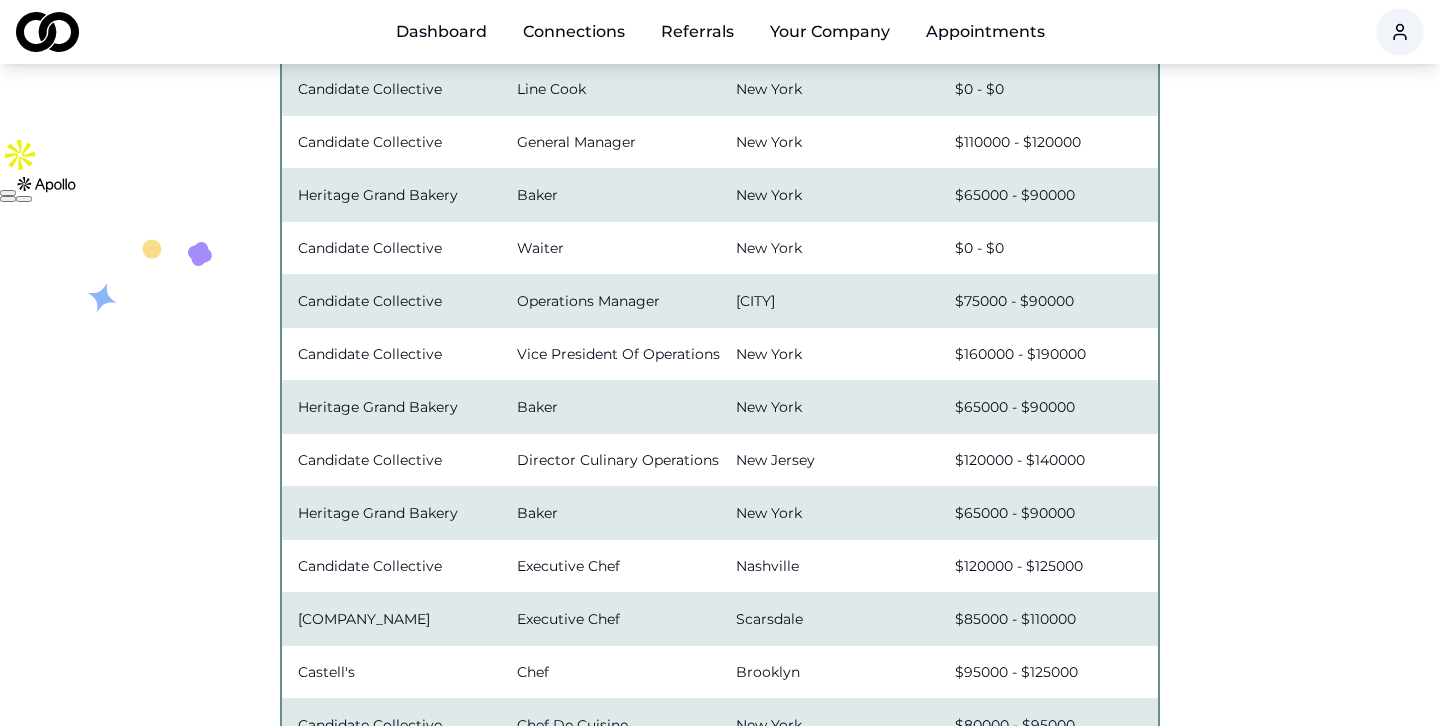 scroll, scrollTop: 0, scrollLeft: 0, axis: both 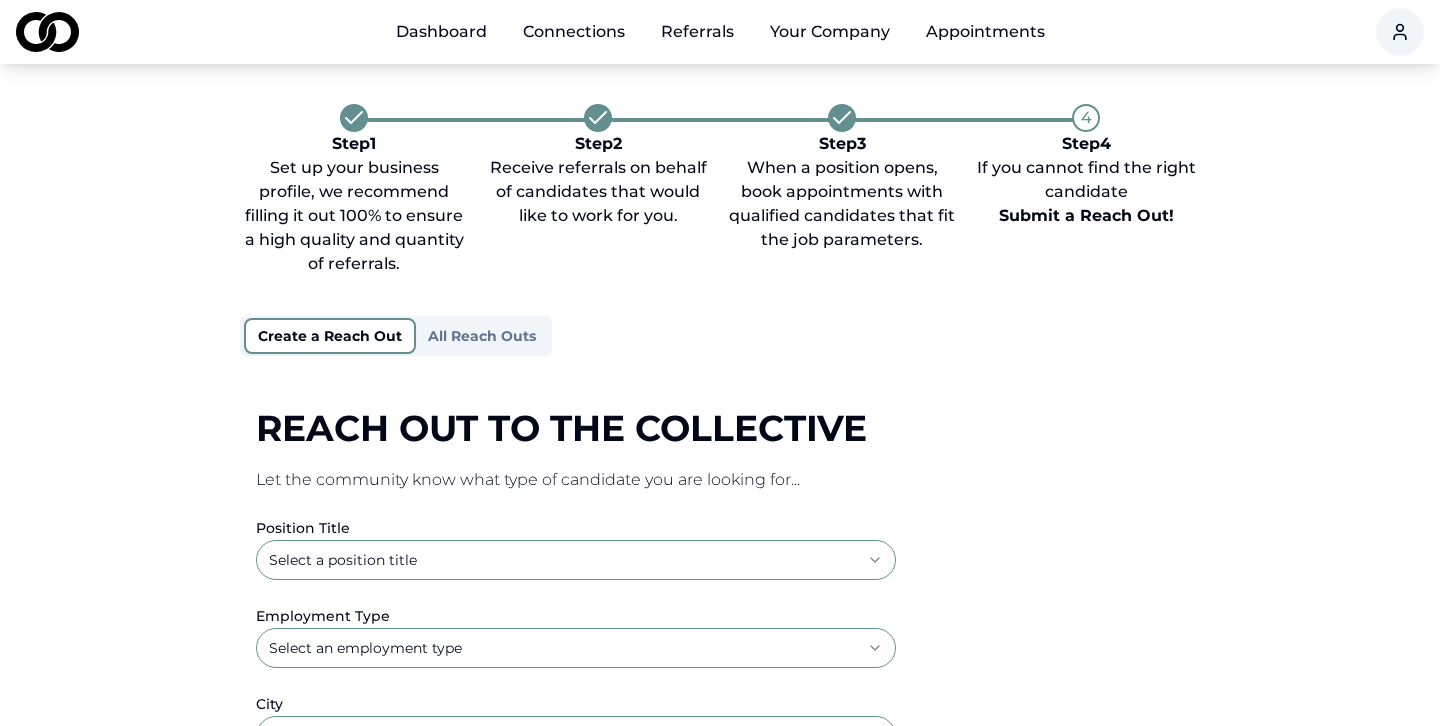 click on "Create a Reach Out" at bounding box center [330, 336] 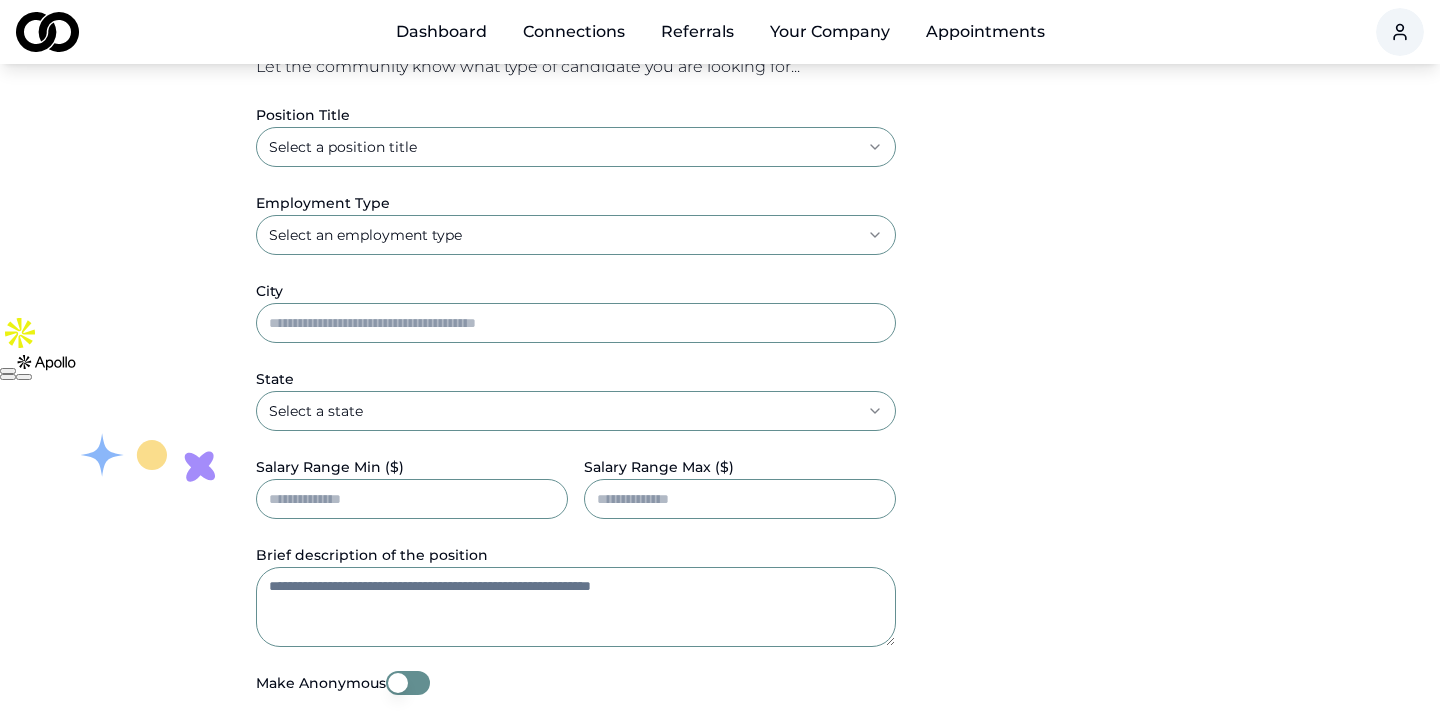 scroll, scrollTop: 0, scrollLeft: 0, axis: both 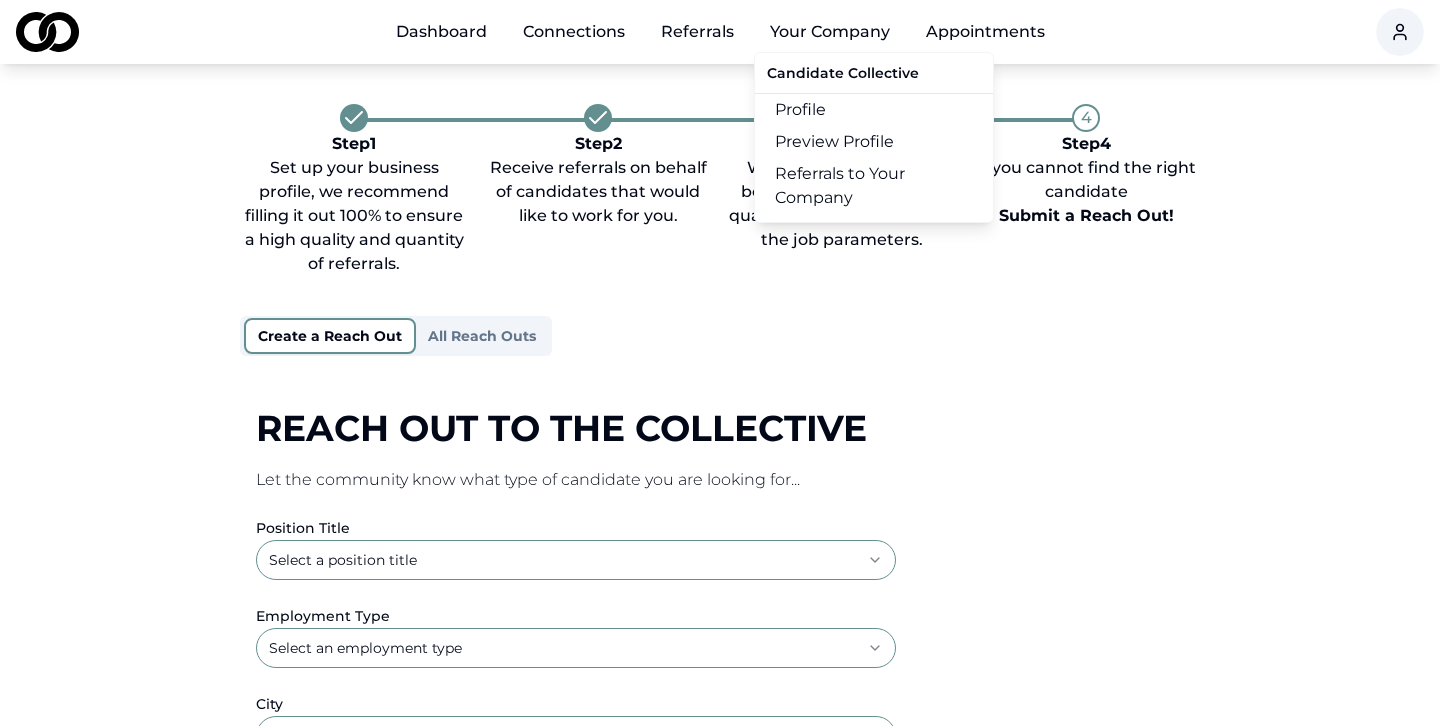 click on "Your Company" at bounding box center (830, 32) 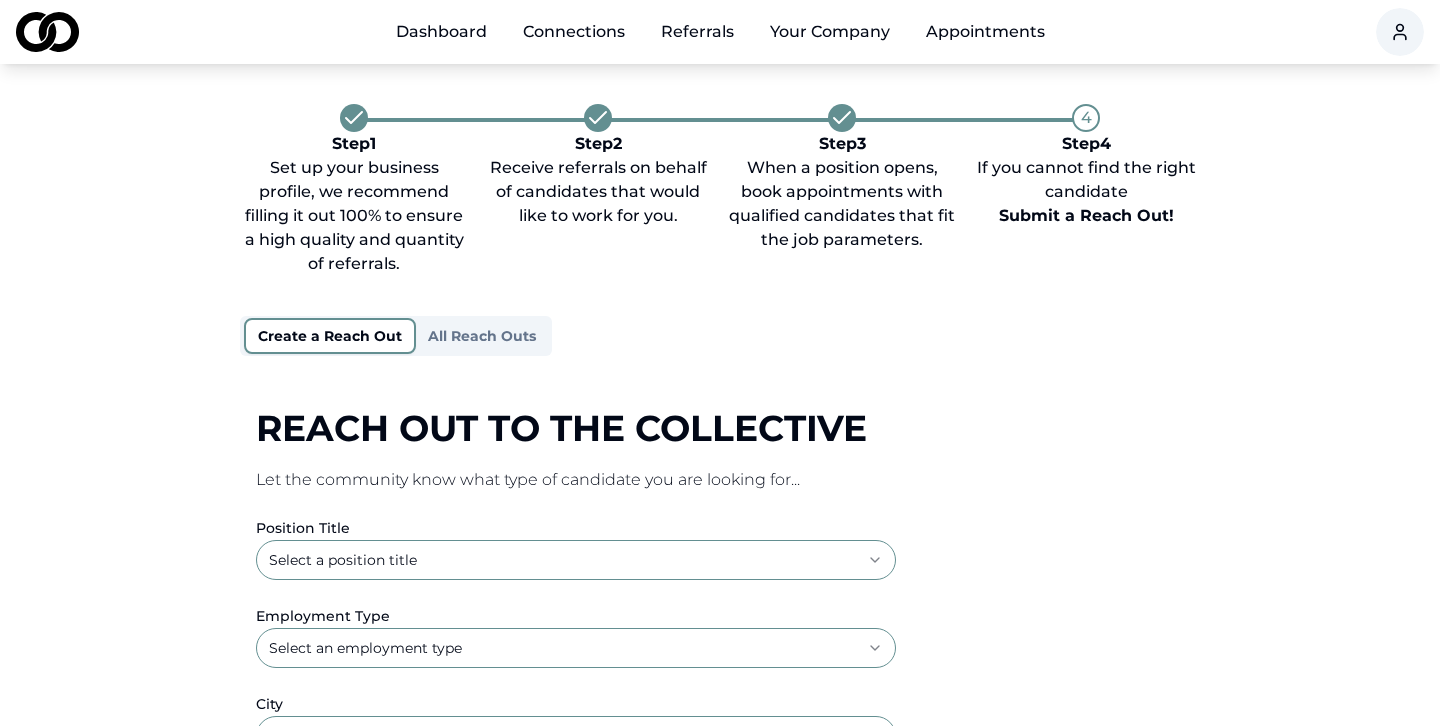 click on "Appointments" at bounding box center (985, 32) 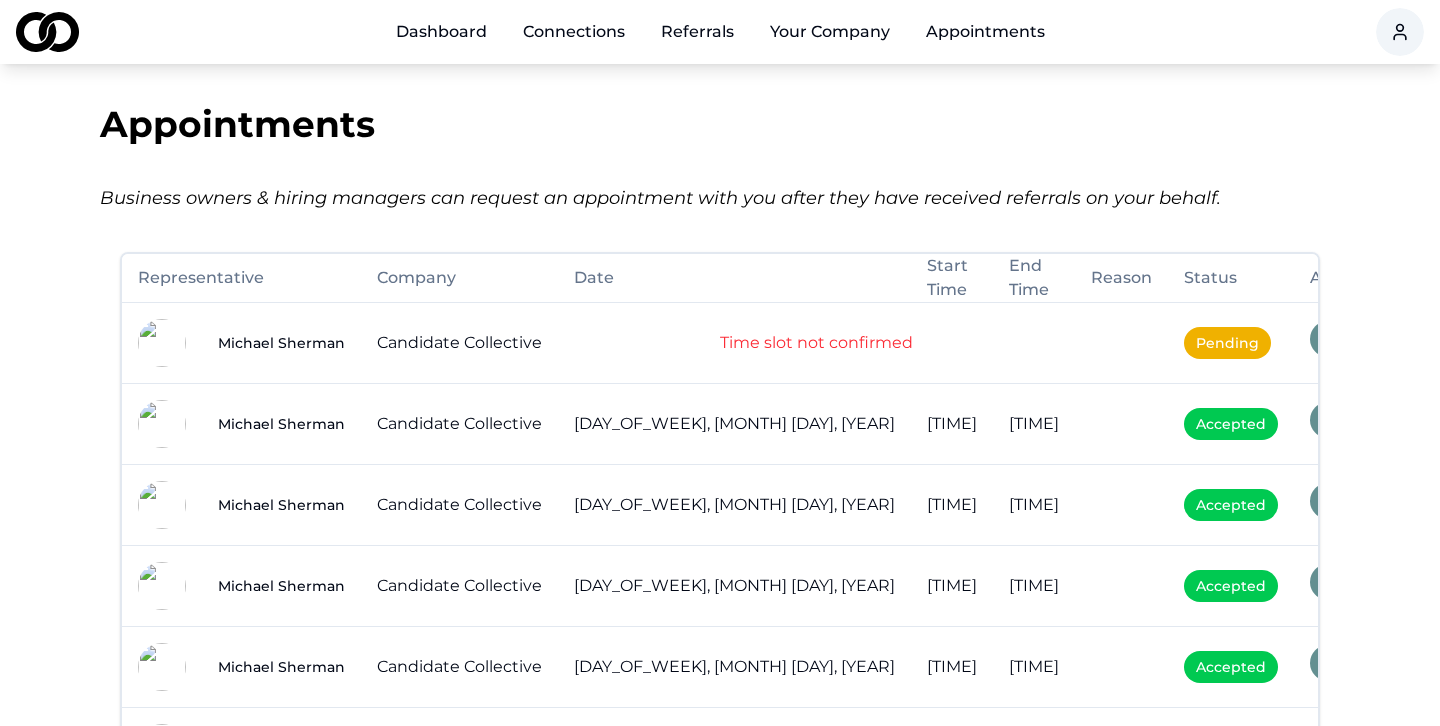 click on "Dashboard" at bounding box center (441, 32) 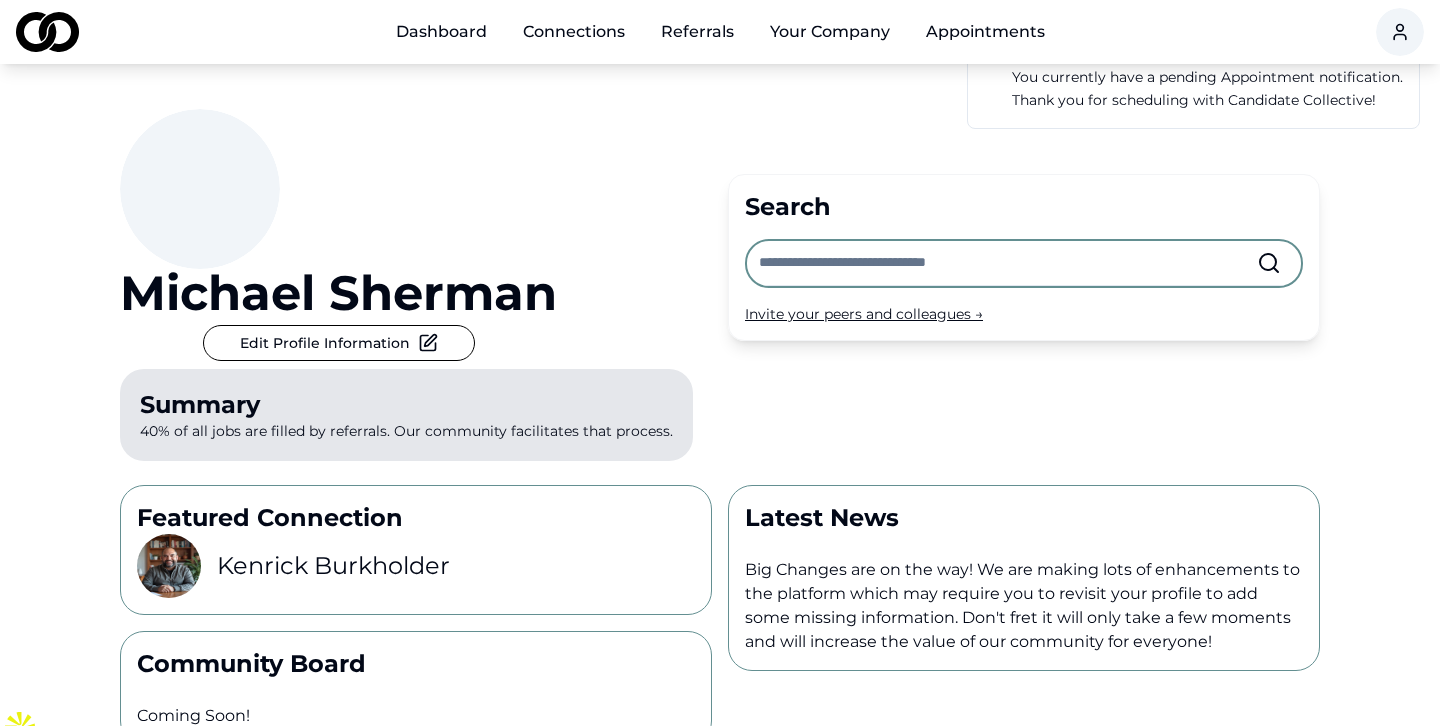 scroll, scrollTop: 0, scrollLeft: 0, axis: both 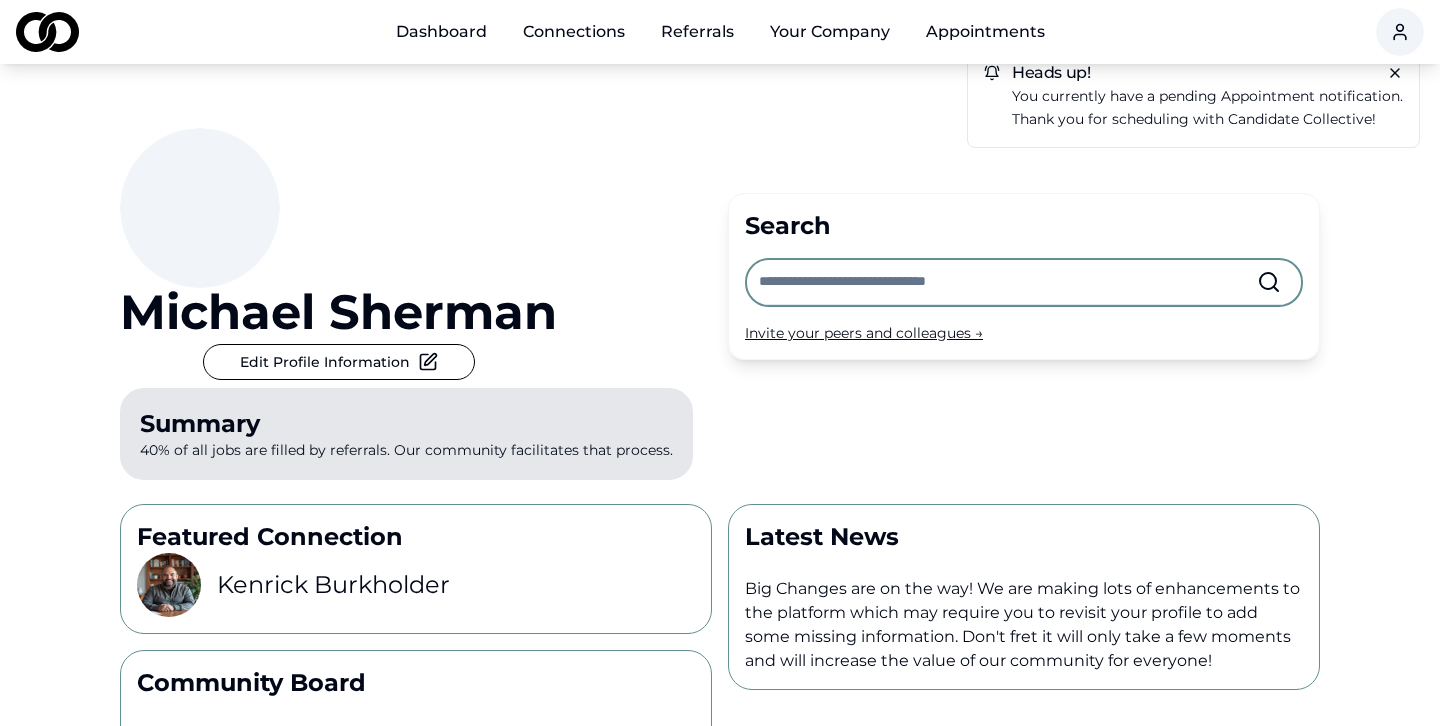 click on "Dashboard" at bounding box center [441, 32] 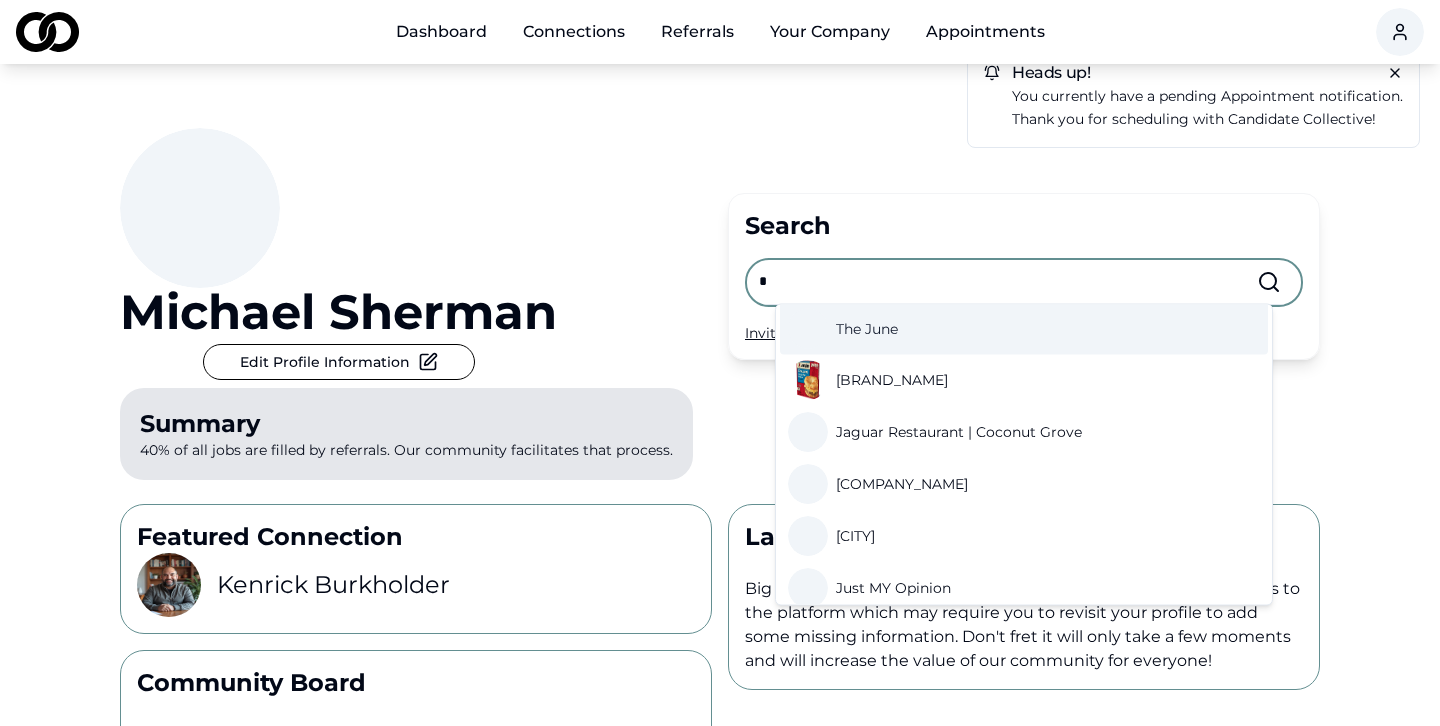scroll, scrollTop: 1332, scrollLeft: 0, axis: vertical 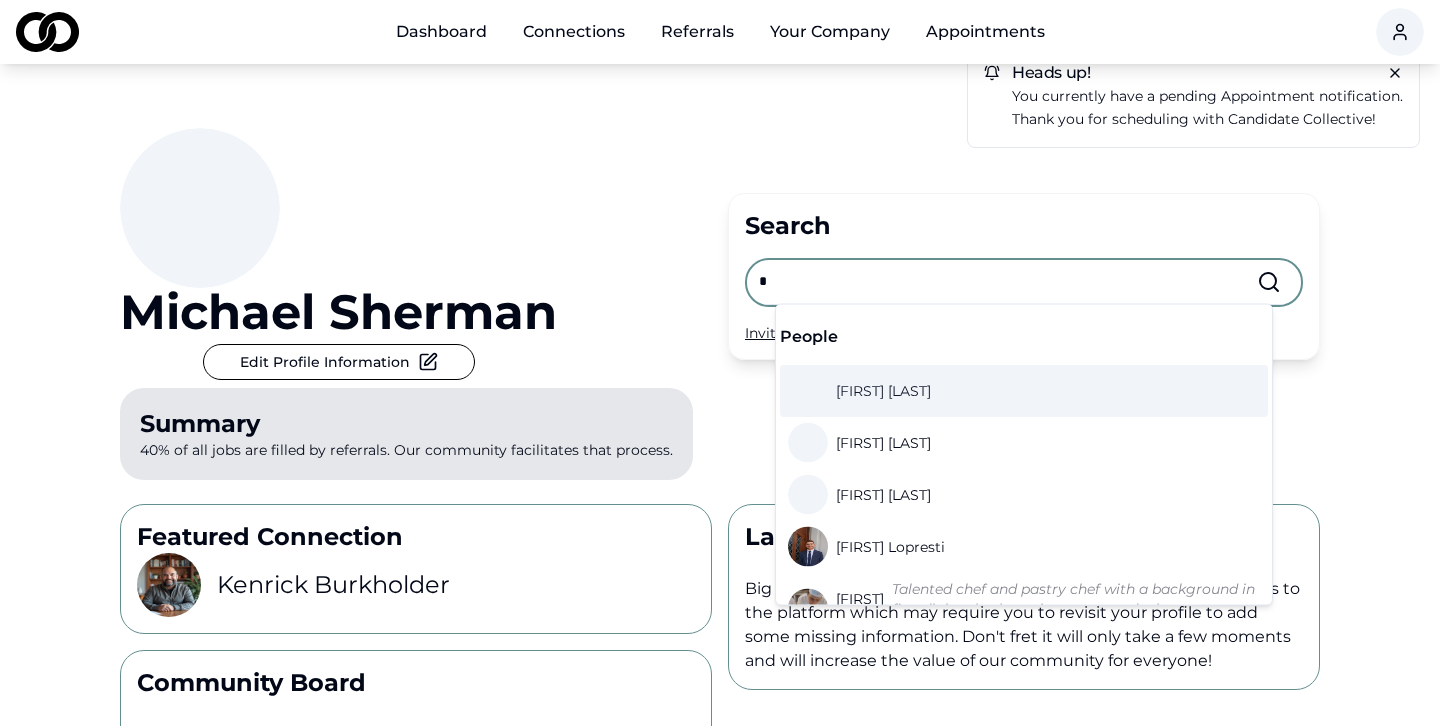 click on "*" at bounding box center (1008, 282) 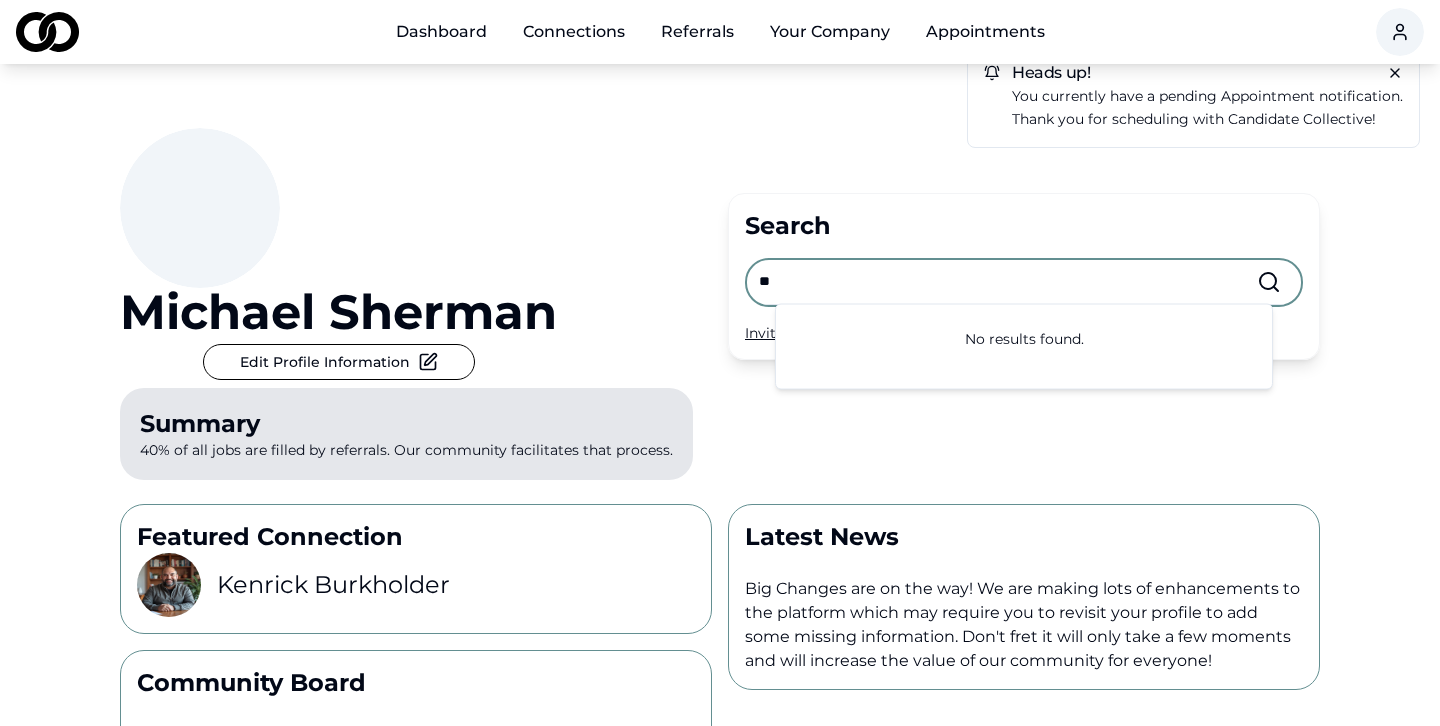type on "*" 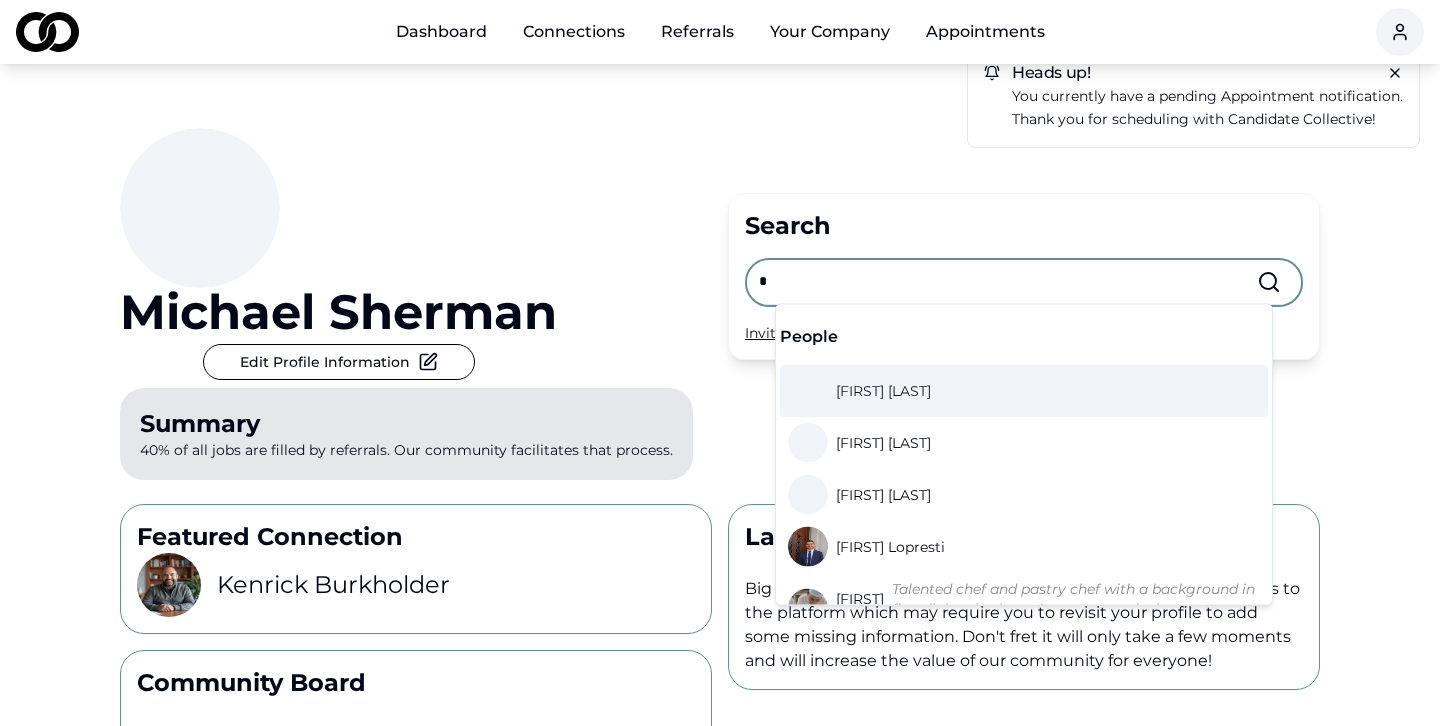 click on "*" at bounding box center (1008, 282) 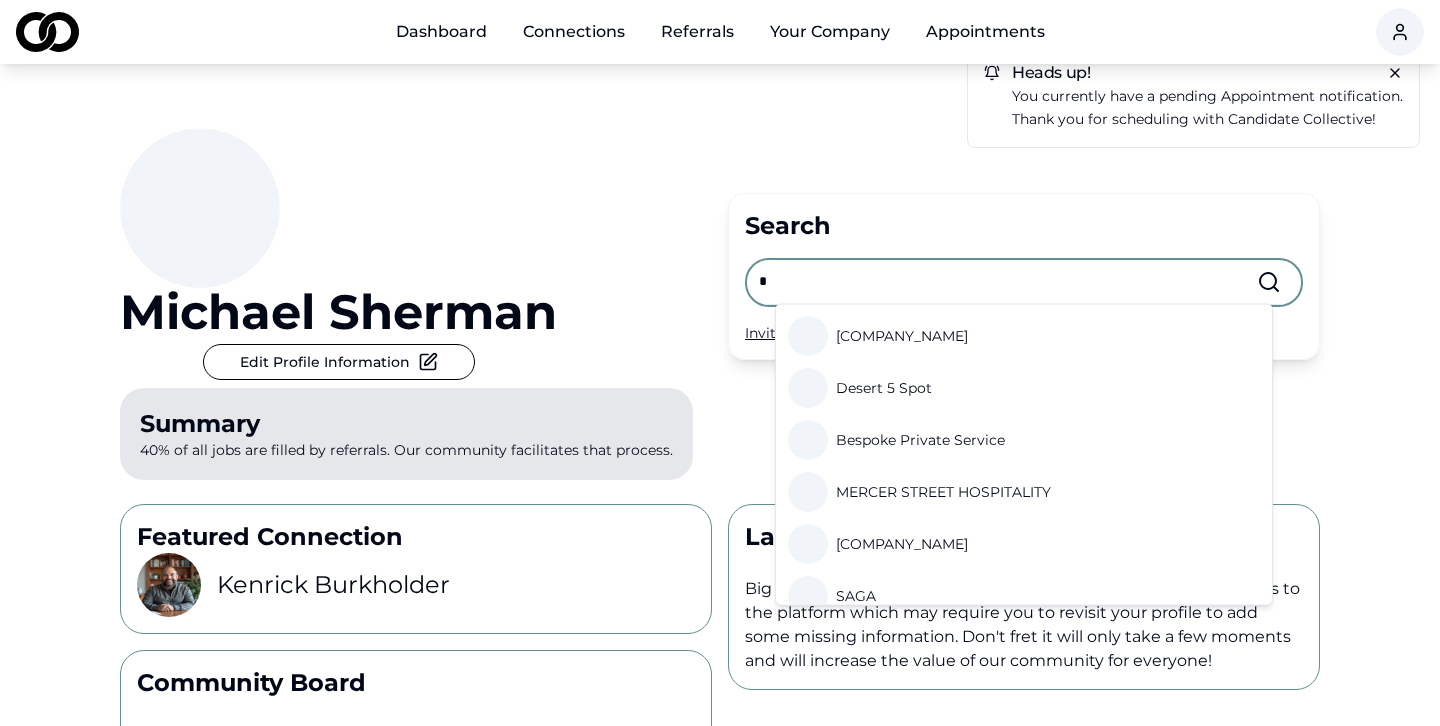 scroll, scrollTop: 2008, scrollLeft: 0, axis: vertical 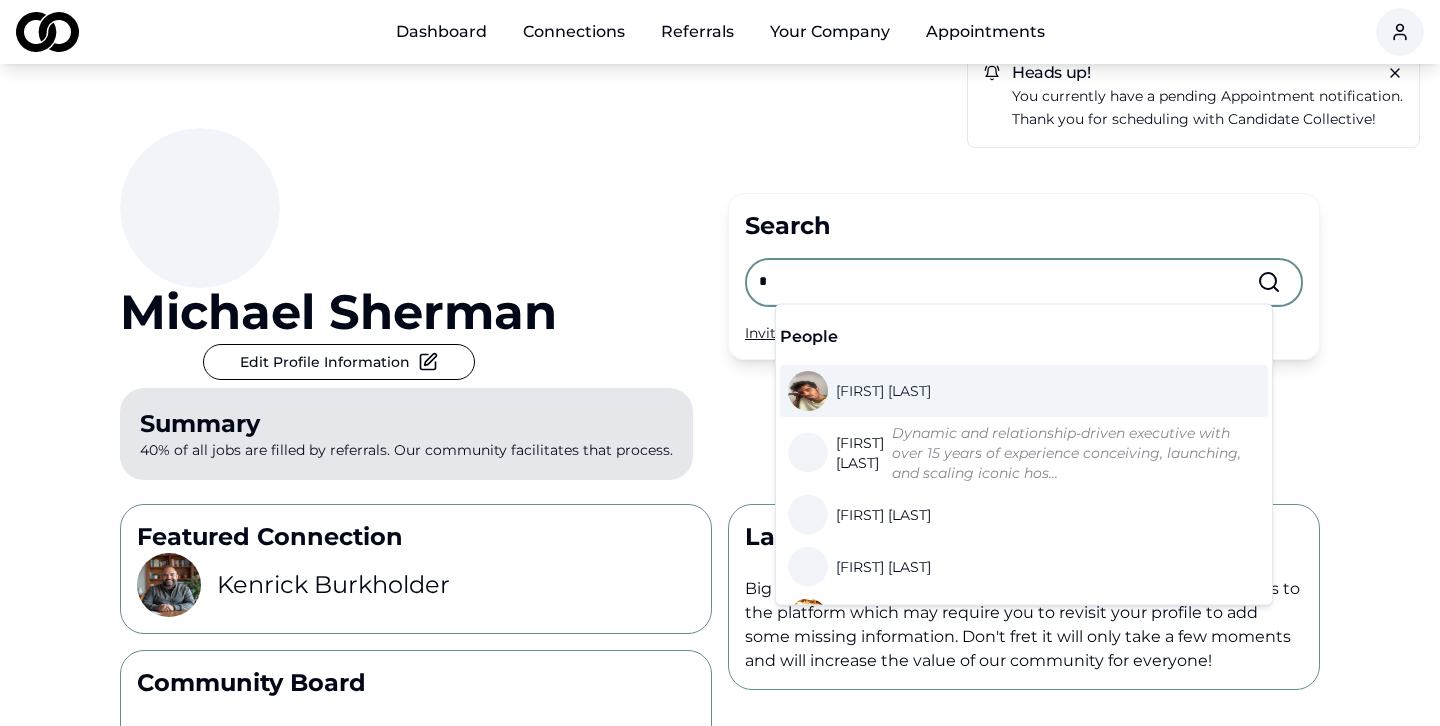 type on "*" 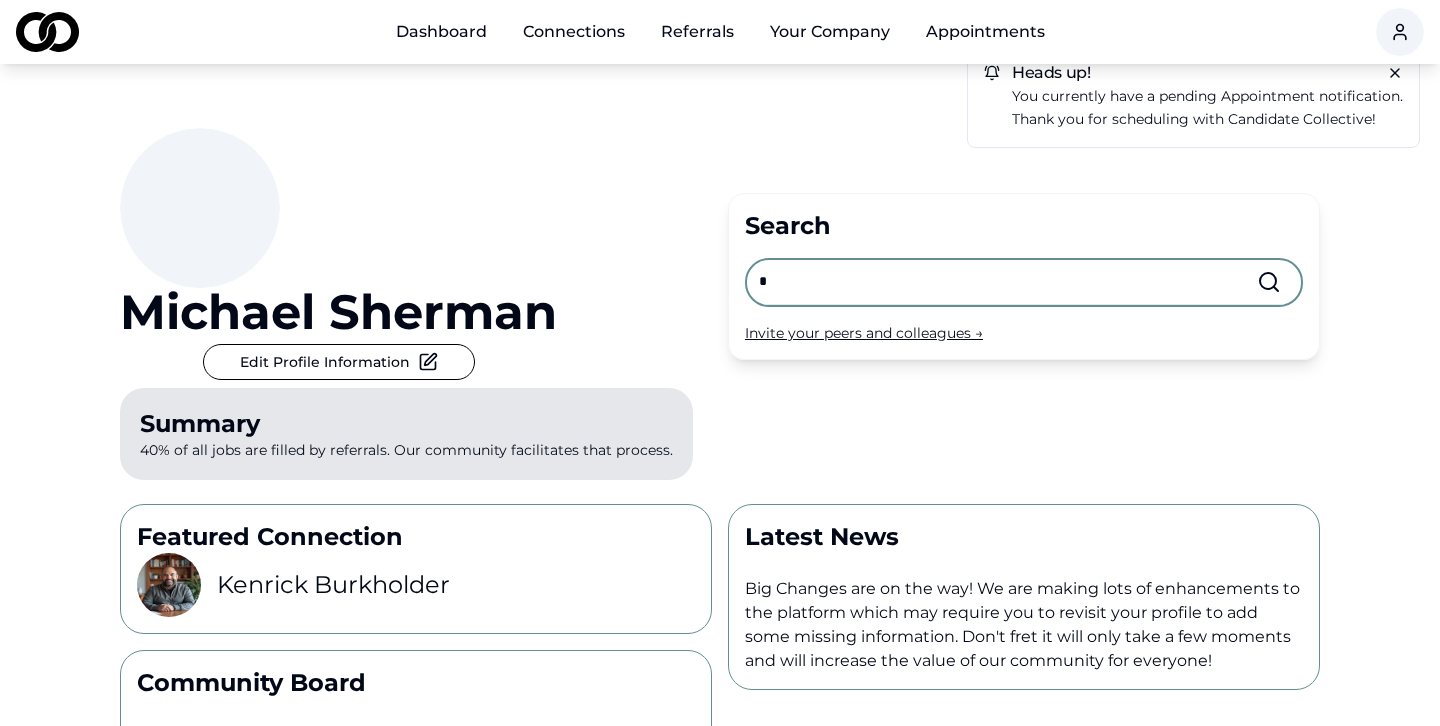 click on "Referrals" at bounding box center [697, 32] 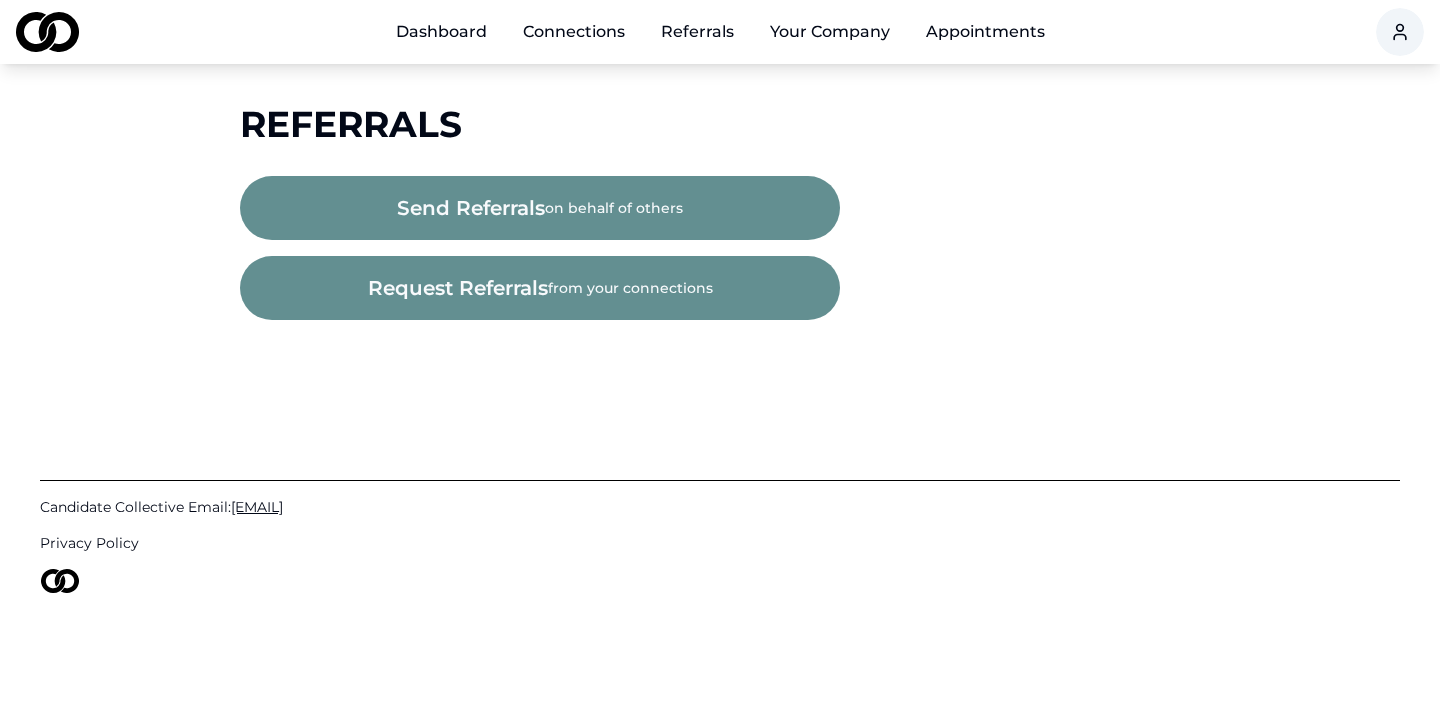 click on "Dashboard" at bounding box center [441, 32] 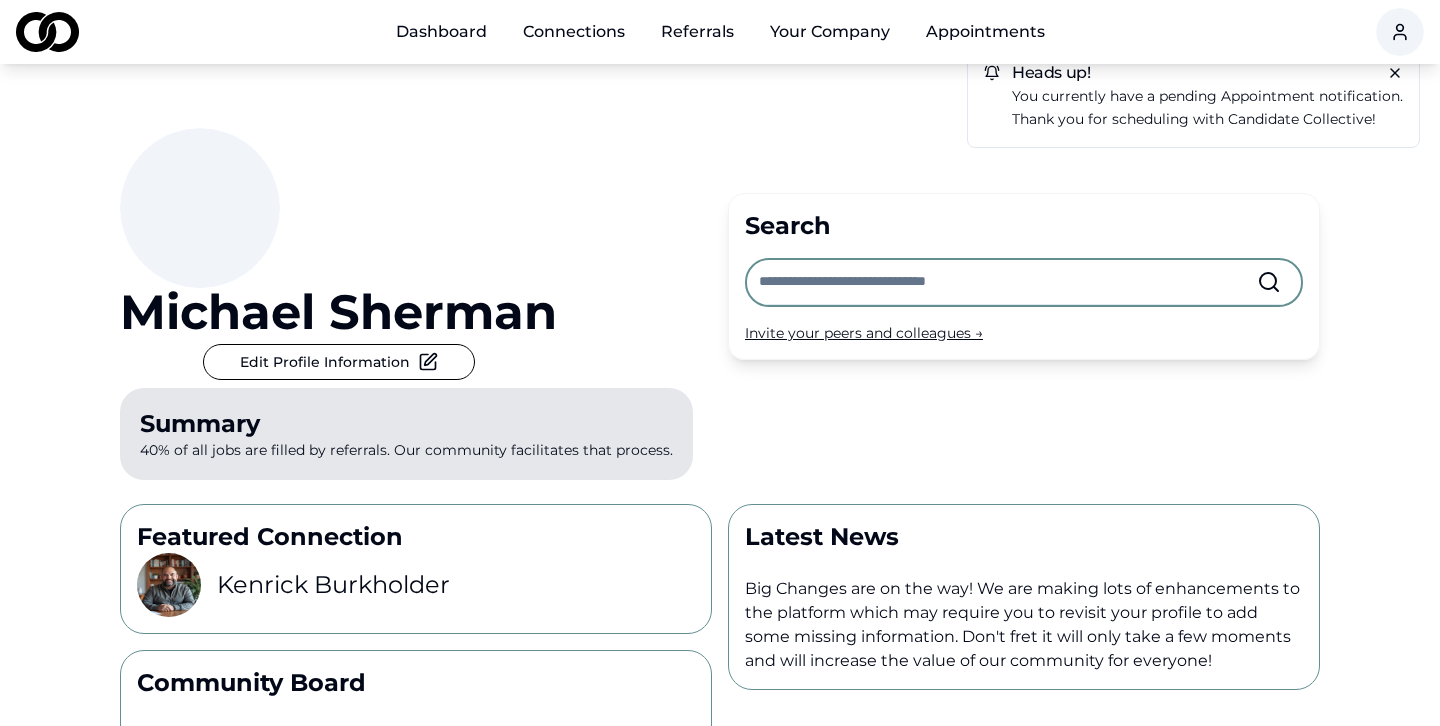 click on "Connections" at bounding box center (574, 32) 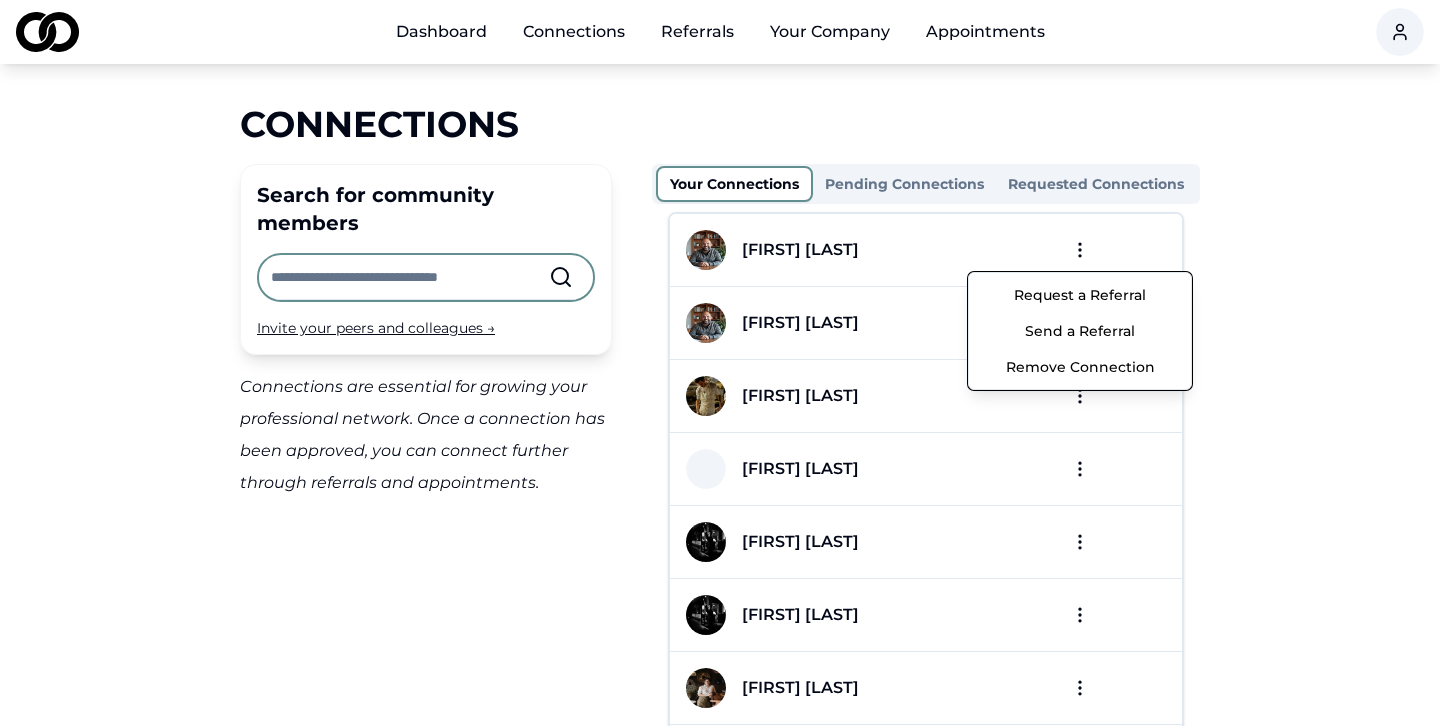 click on "Dashboard Connections Referrals Your Company   Appointments Connections Search for community members Invite your peers and colleagues → Connections are essential for growing your professional network. Once a connection has been approved, you can connect further through referrals and appointments. Your Connections Pending Connections Requested Connections [FIRST] [LAST] [FIRST] [LAST] [FIRST] [LAST] [FIRST]  [LAST] [FIRST] [LAST] [FIRST] [LAST] [FIRST] [LAST] [FIRST] [LAST] [FIRST] [LAST] [FIRST] [LAST] [FIRST] [LAST] [FIRST] [LAST] Per page:  15   Previous 2 More pages 12 Next Showing  1  -   15  of  176  items Candidate Collective Email:  Info@[example.com] Privacy Policy /connections   Request a Referral Send a Referral Remove Connection" at bounding box center [720, 363] 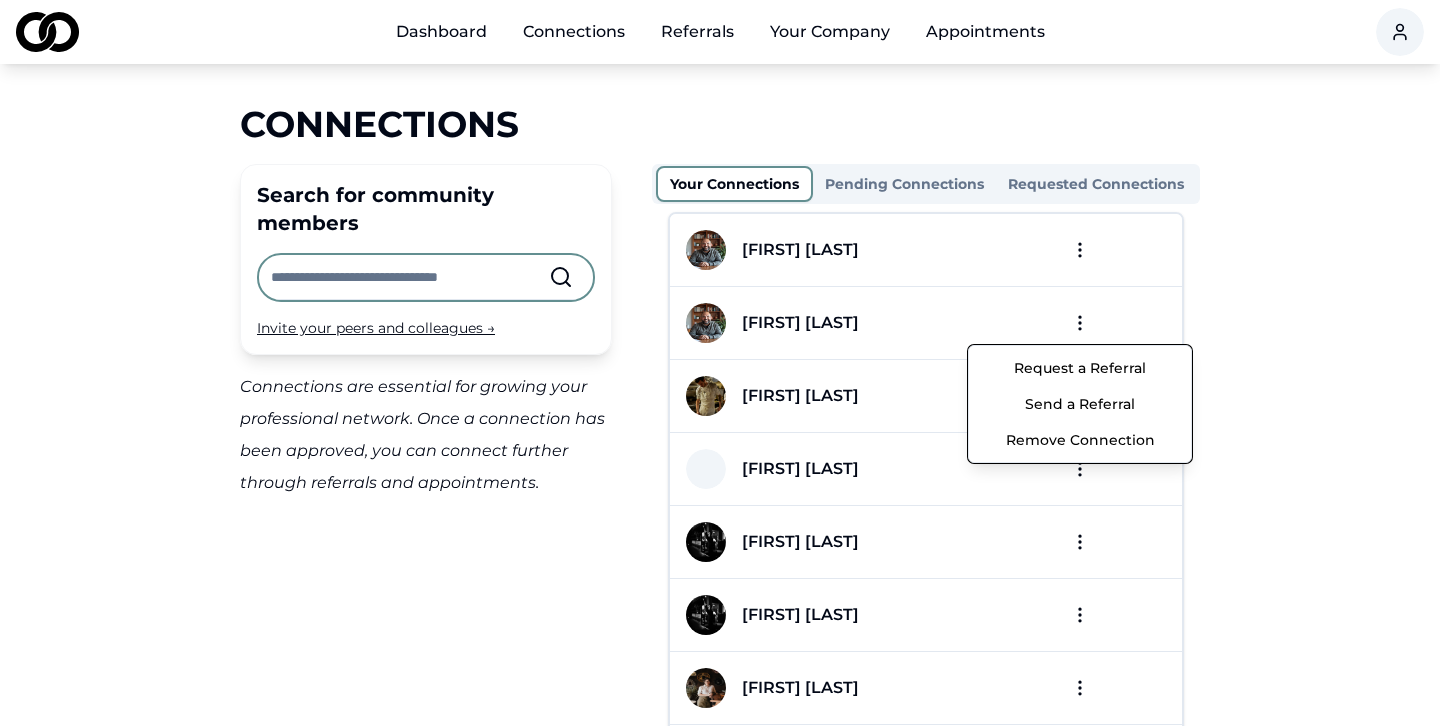 click on "Dashboard Connections Referrals Your Company   Appointments Connections Search for community members Invite your peers and colleagues → Connections are essential for growing your professional network. Once a connection has been approved, you can connect further through referrals and appointments. Your Connections Pending Connections Requested Connections [FIRST] [LAST] [FIRST] [LAST] [FIRST] [LAST] [FIRST]  [LAST] [FIRST] [LAST] [FIRST] [LAST] [FIRST] [LAST] [FIRST] [LAST] [FIRST] [LAST] [FIRST] [LAST] [FIRST] [LAST] [FIRST] [LAST] Per page:  15   Previous 2 More pages 12 Next Showing  1  -   15  of  176  items Candidate Collective Email:  Info@[example.com] Privacy Policy /connections   Request a Referral Send a Referral Remove Connection" at bounding box center [720, 363] 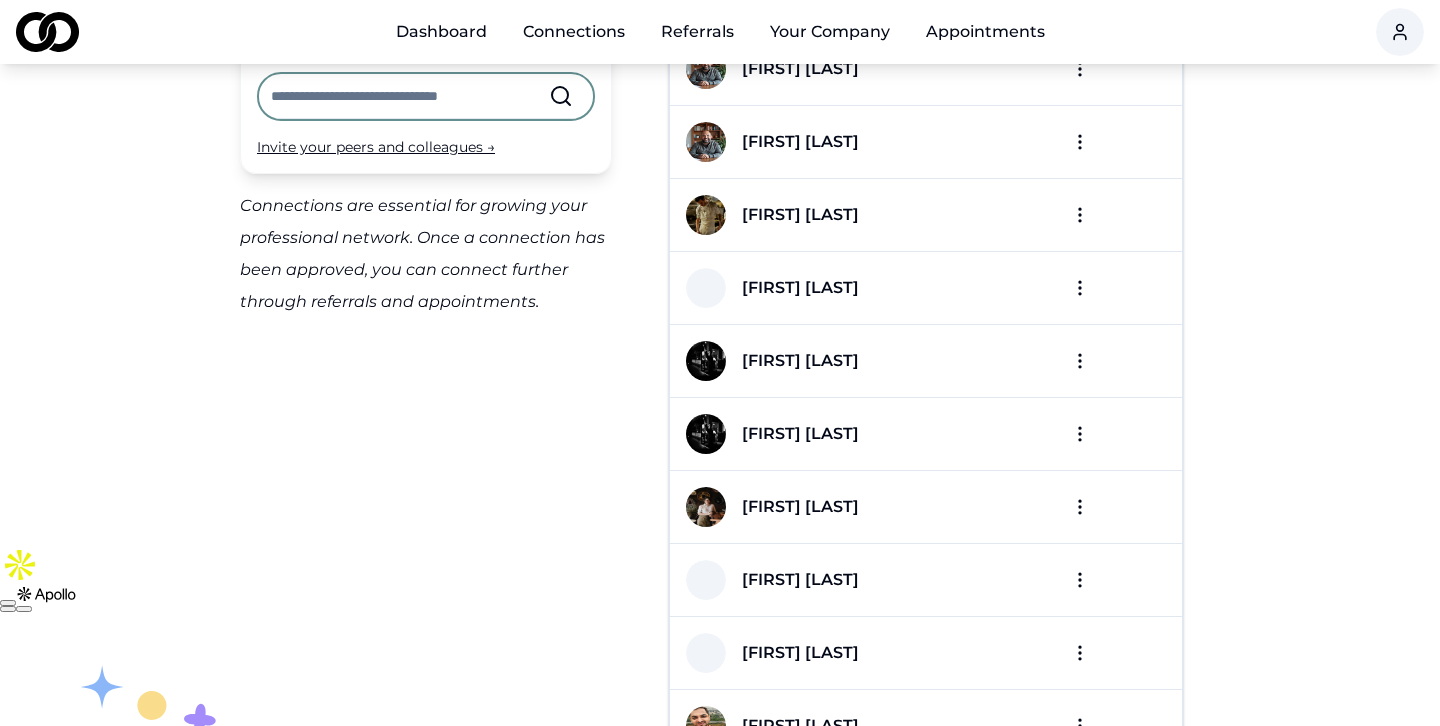 scroll, scrollTop: 0, scrollLeft: 0, axis: both 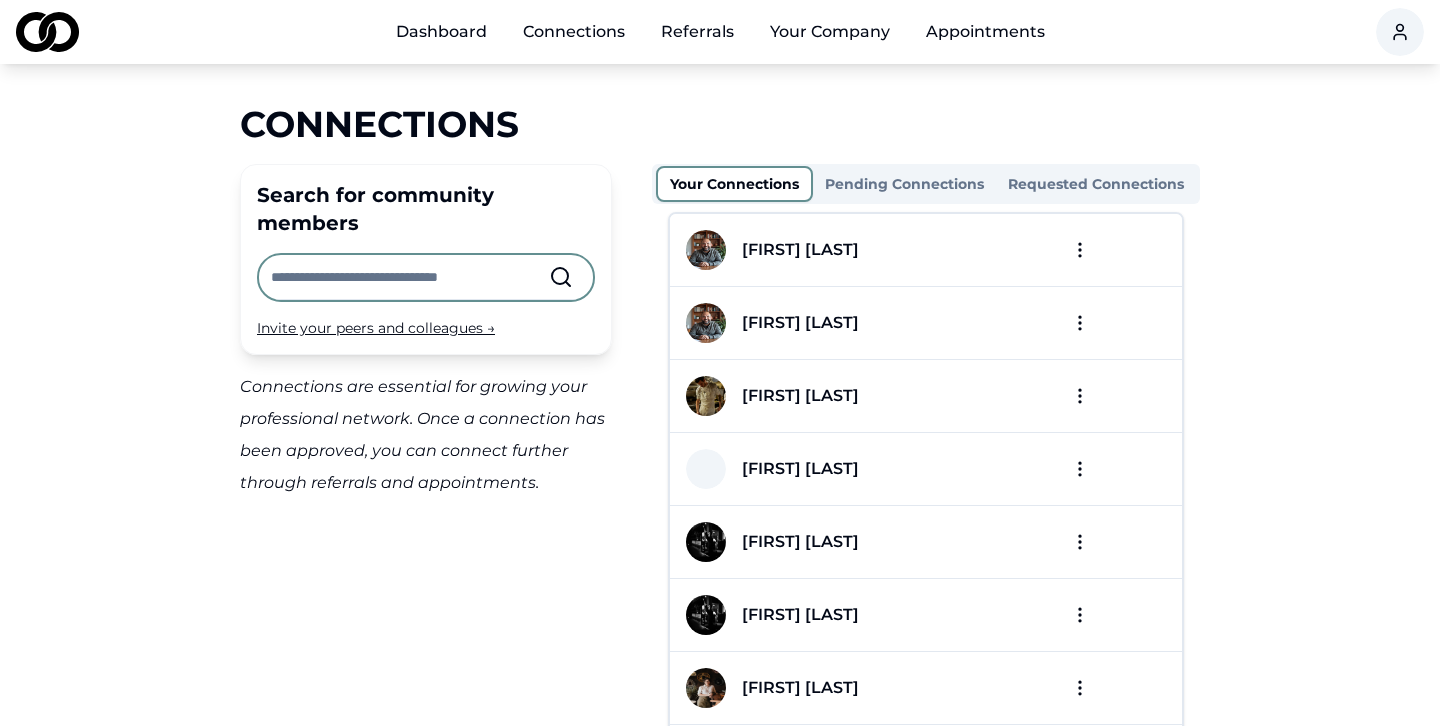 click on "Dashboard Connections Referrals Your Company   Appointments Connections Search for community members Invite your peers and colleagues → Connections are essential for growing your professional network. Once a connection has been approved, you can connect further through referrals and appointments. Your Connections Pending Connections Requested Connections Kenrick Burkholder Kenrick Burkholder Samuel Jones Nathaniel  Wilkins Trent Kennedy Trent Kennedy Andrea Kostopolus Susan Eisma Susan Eisma Rahul Singh Ian Nicholson Ian Nicholson Alex Truong Yaime Lopez Tommy Hunt Per page:  15   Previous 2 More pages 12 Next Showing  1  -   15  of  176  items Candidate Collective Email:  Info@CandidateCollective.com Privacy Policy" at bounding box center (720, 363) 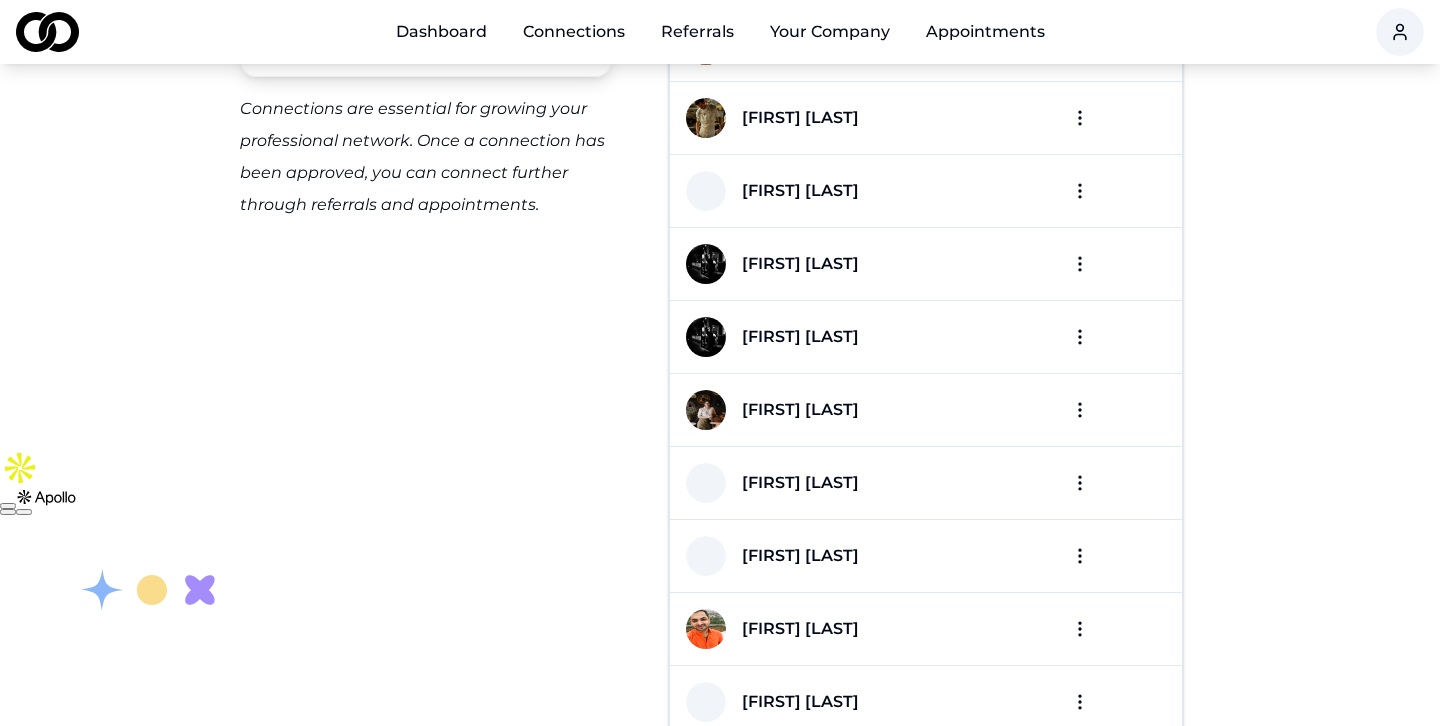 scroll, scrollTop: 0, scrollLeft: 0, axis: both 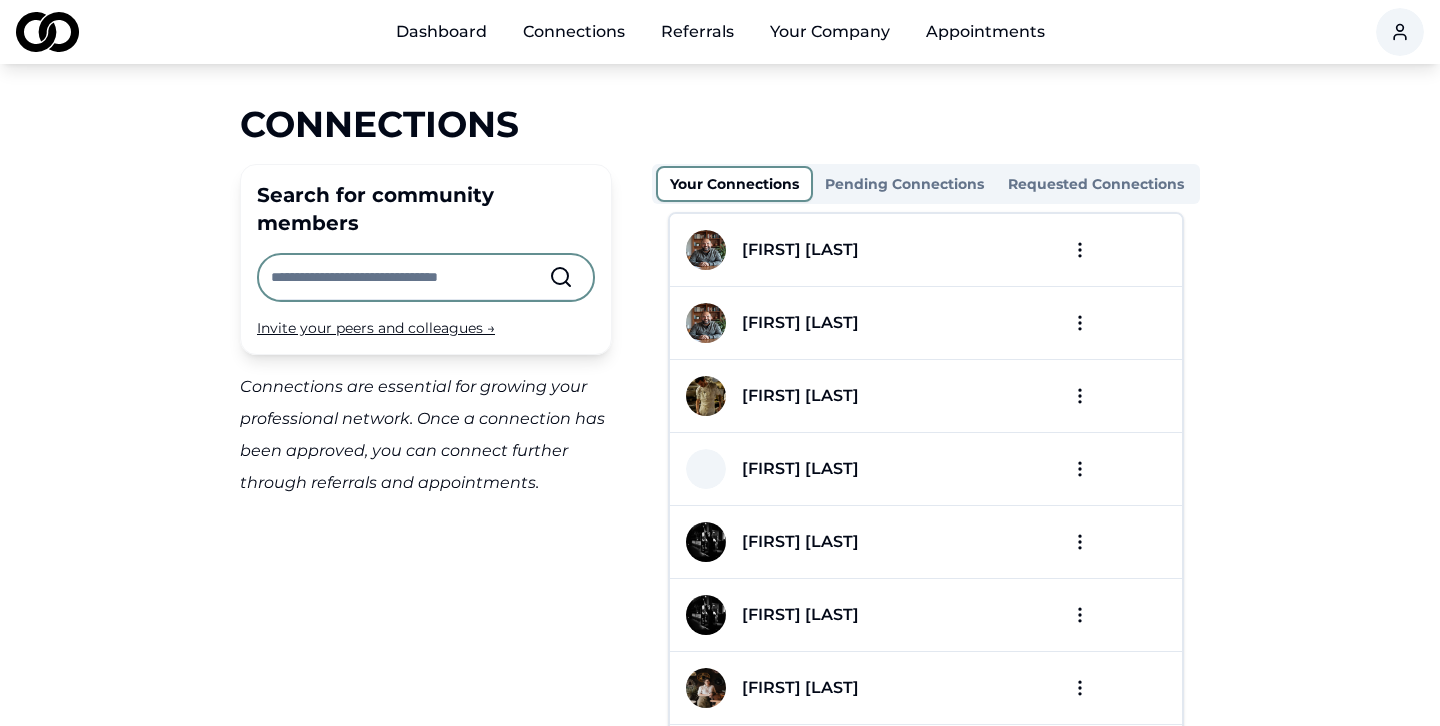 click on "Connections" at bounding box center (720, 124) 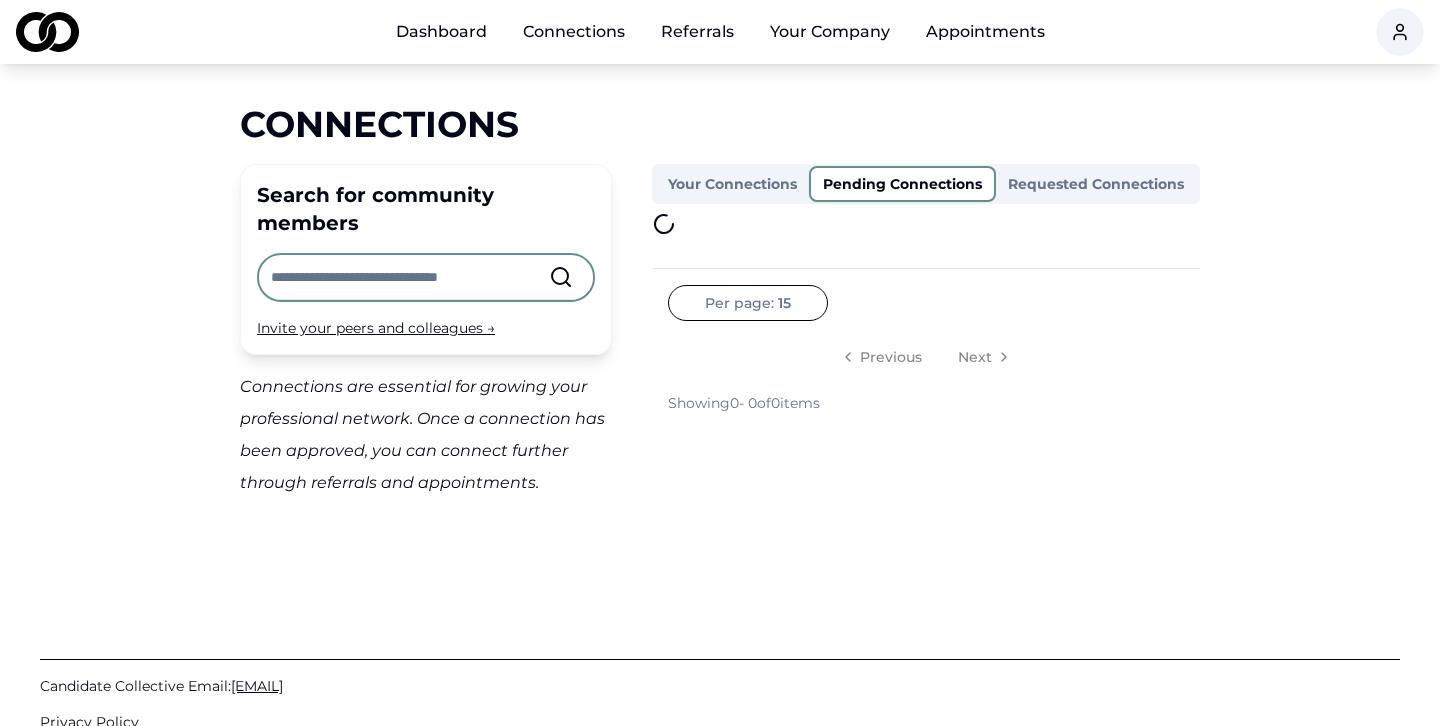 click on "Pending Connections" at bounding box center (902, 184) 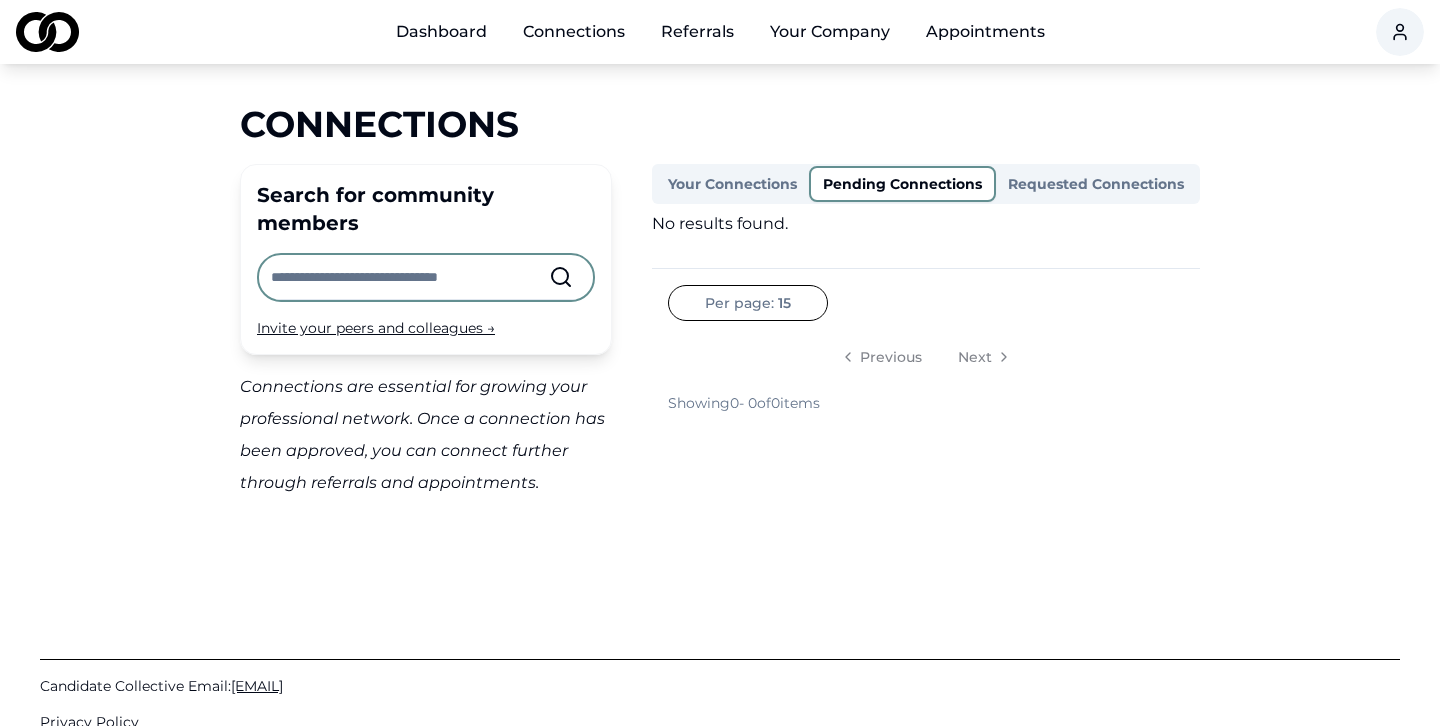 click on "Requested Connections" at bounding box center (1096, 184) 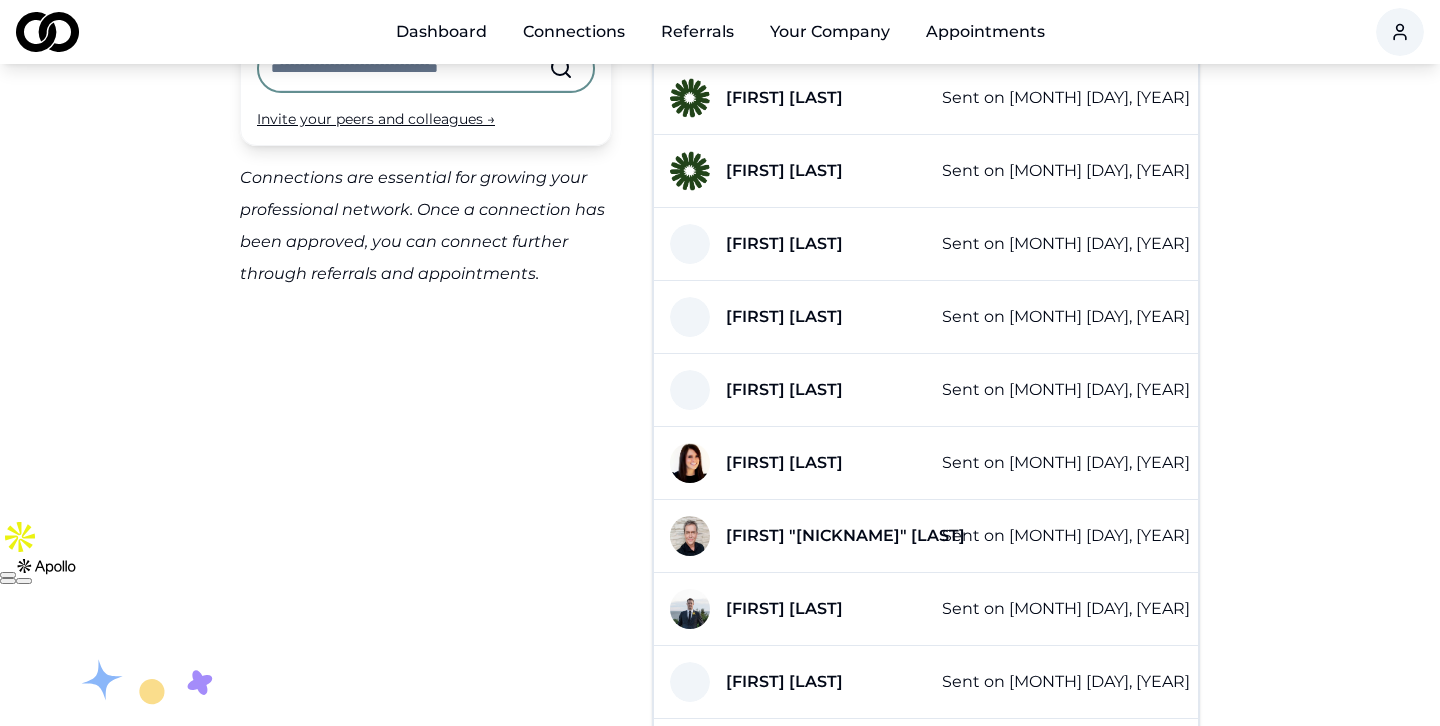 scroll, scrollTop: 0, scrollLeft: 0, axis: both 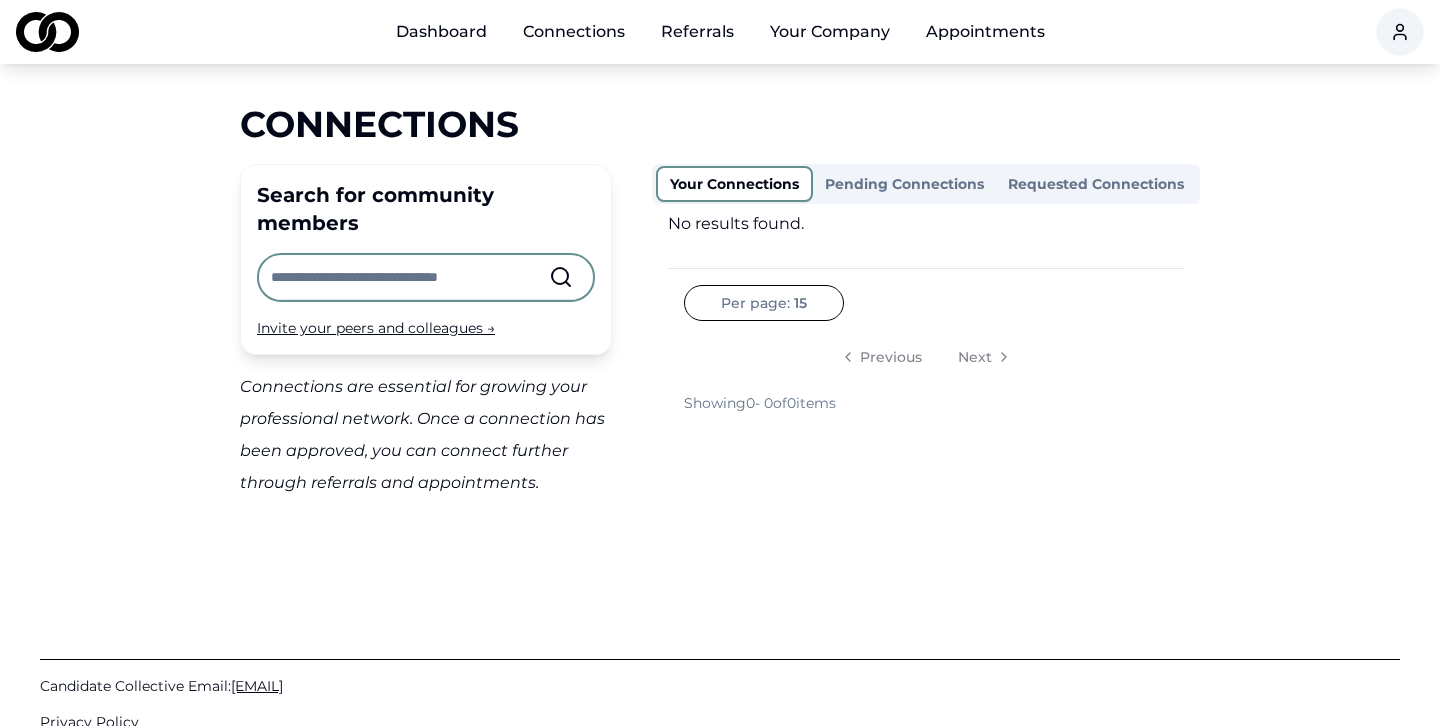 click on "Your Connections" at bounding box center (734, 184) 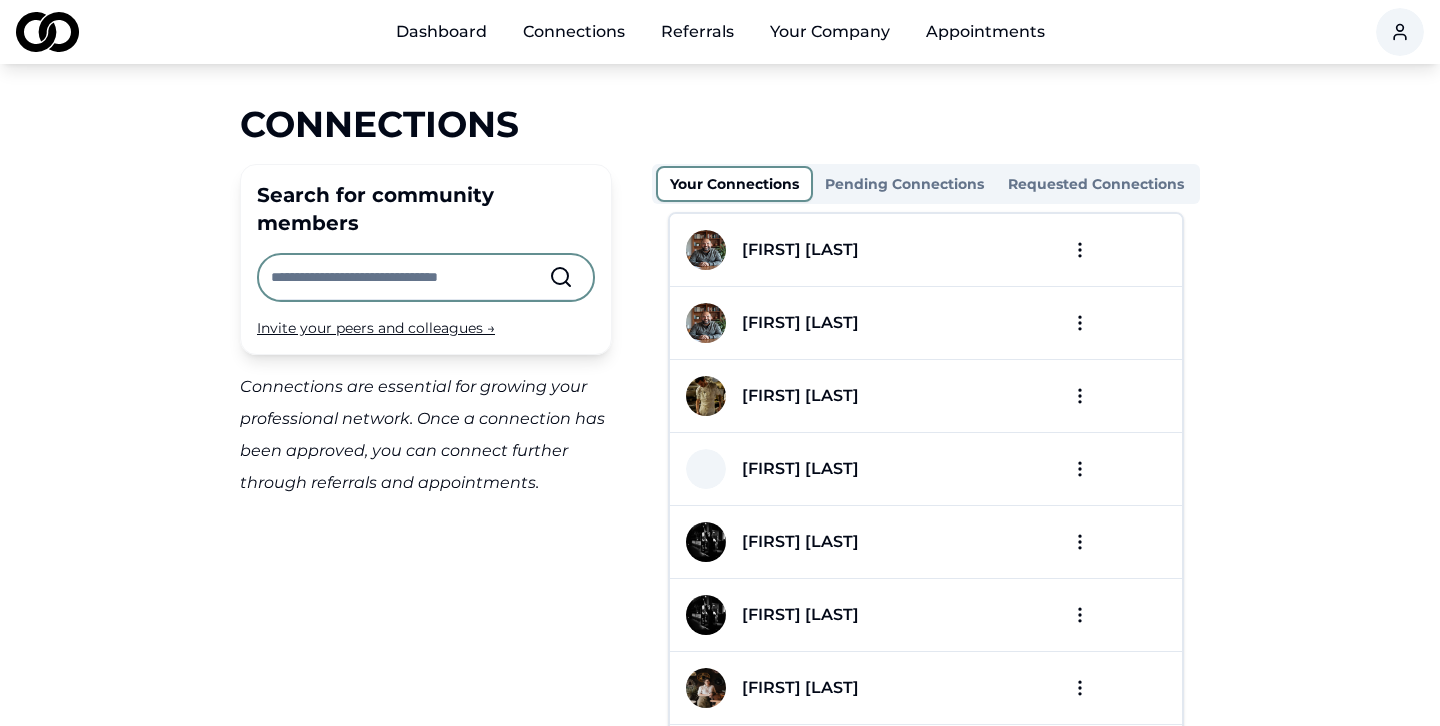 click on "[FIRST] [LAST]" at bounding box center (800, 323) 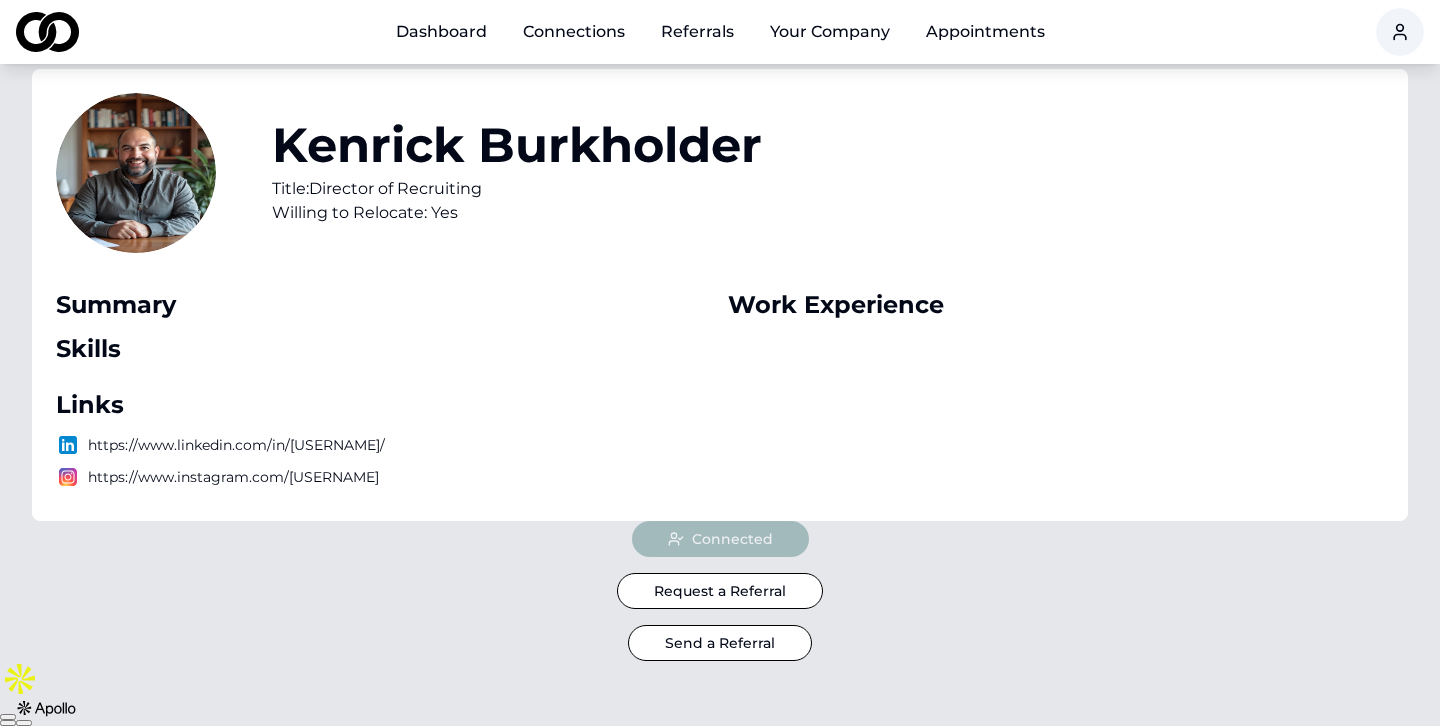 scroll, scrollTop: 0, scrollLeft: 0, axis: both 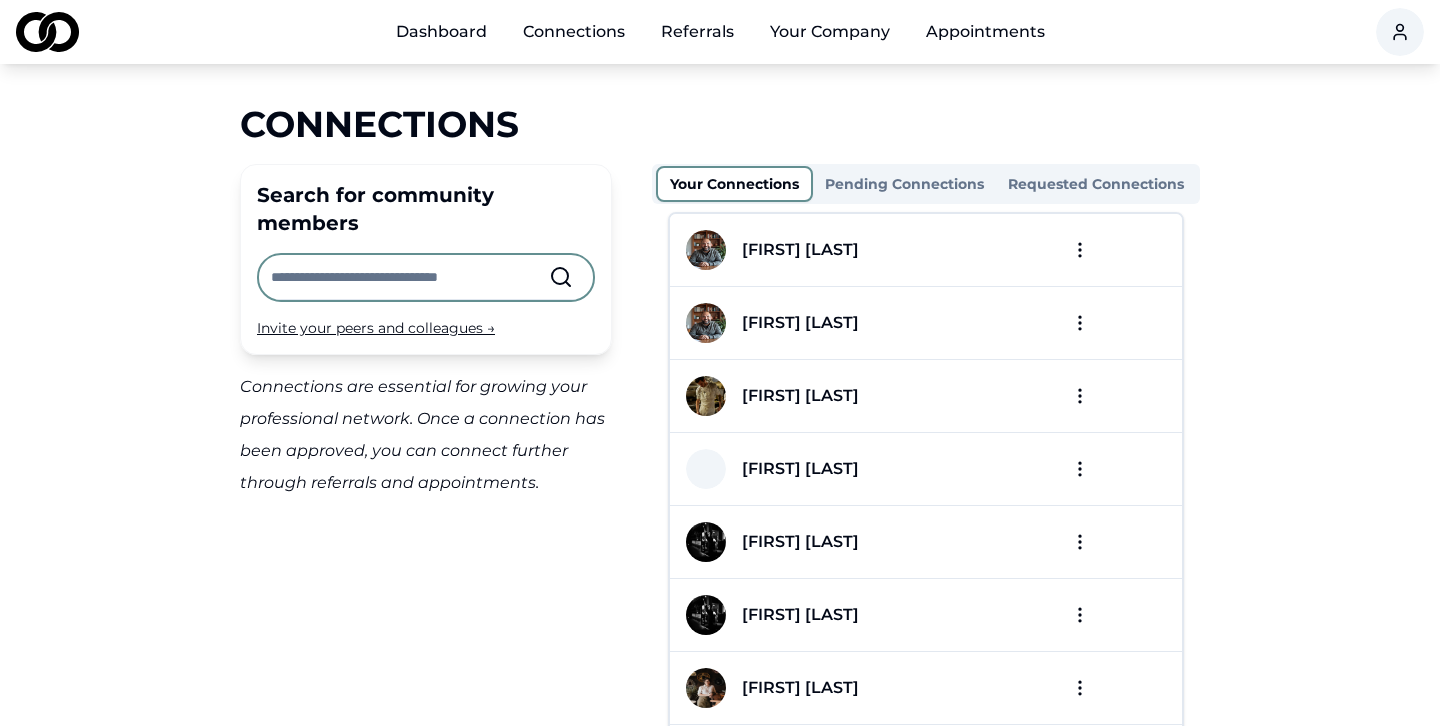 click on "[FIRST] [LAST]" at bounding box center (862, 250) 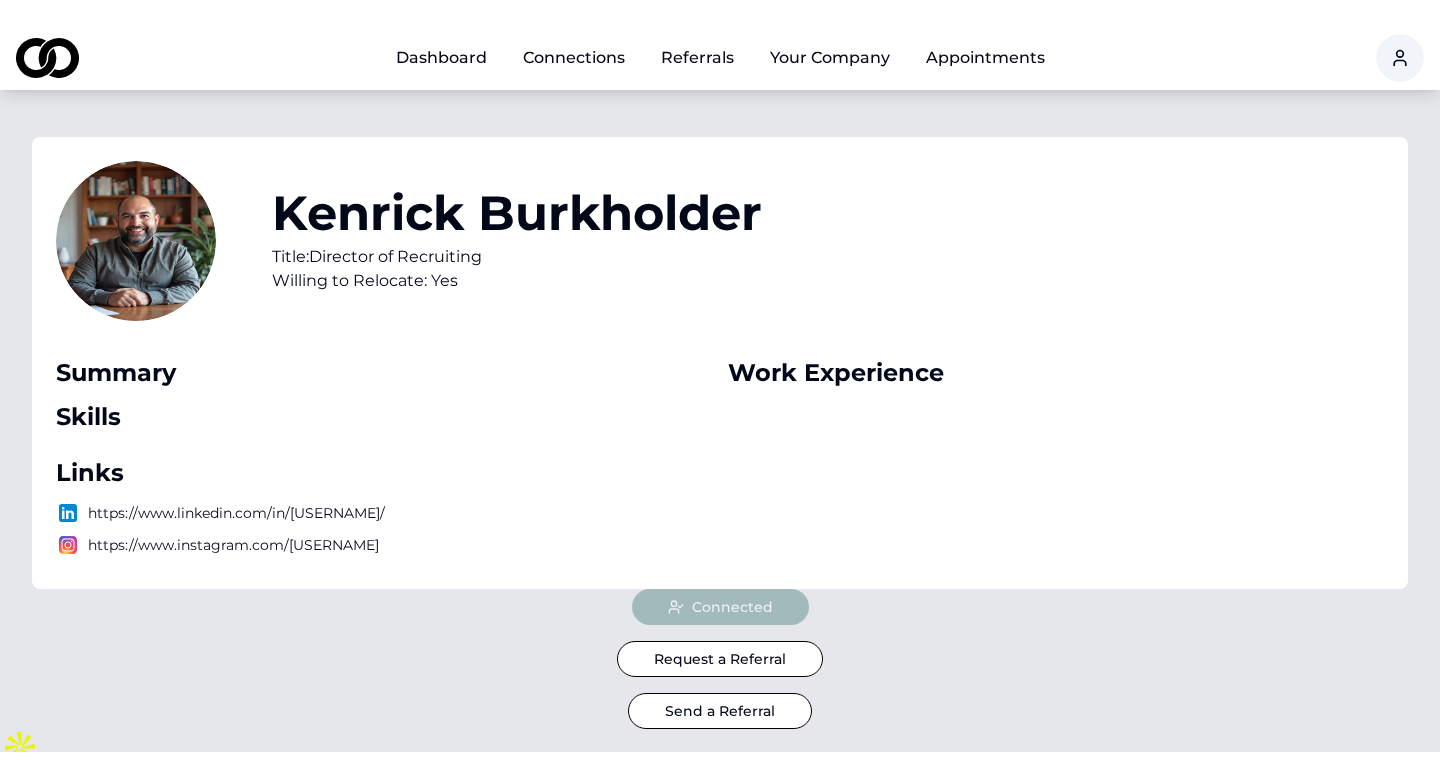scroll, scrollTop: 0, scrollLeft: 0, axis: both 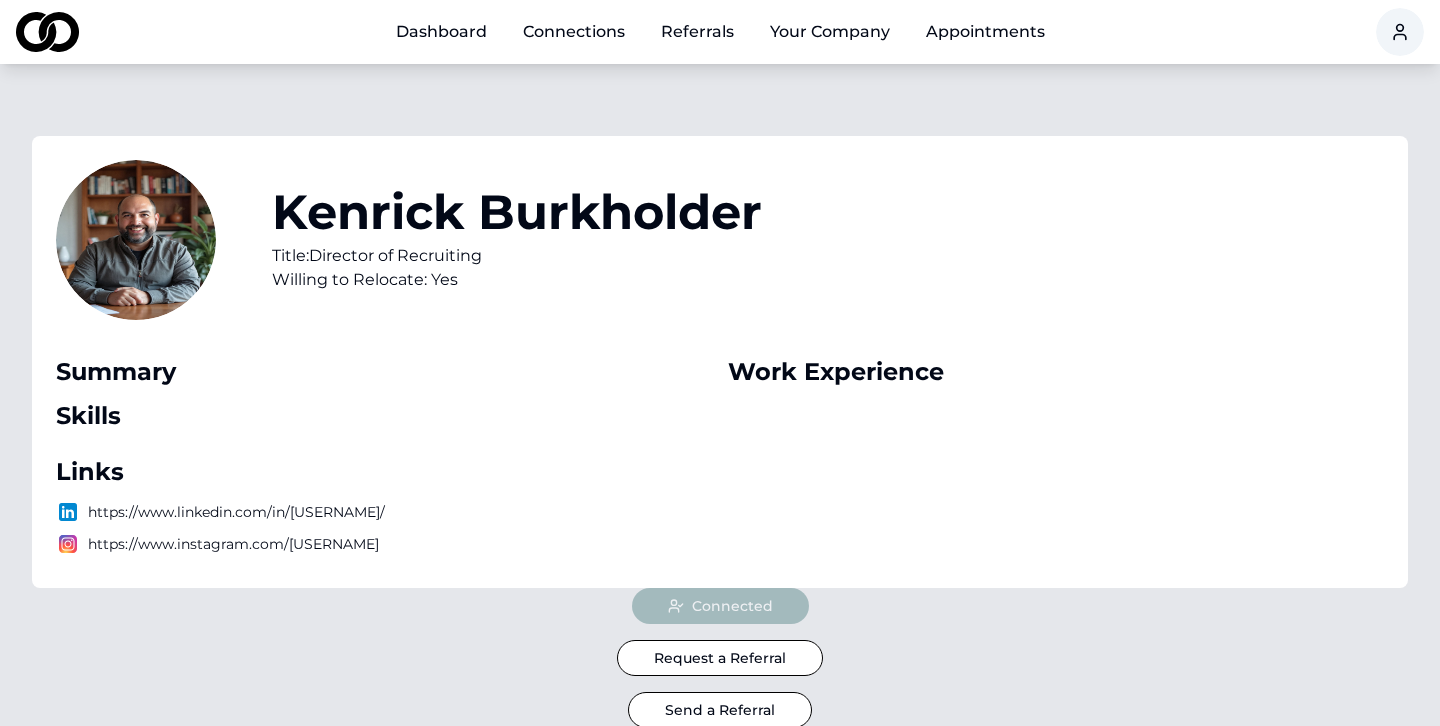 click on "Dashboard" at bounding box center [441, 32] 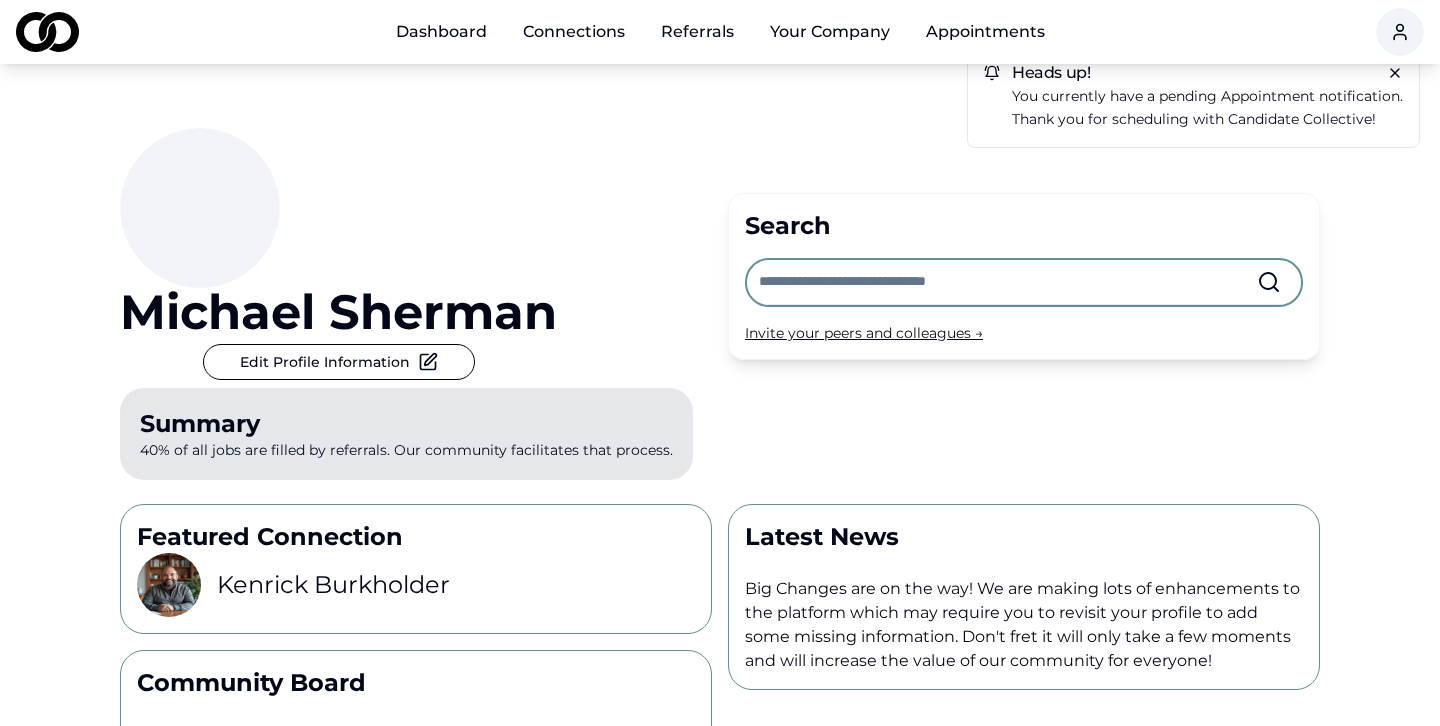 click on "Connections" at bounding box center (574, 32) 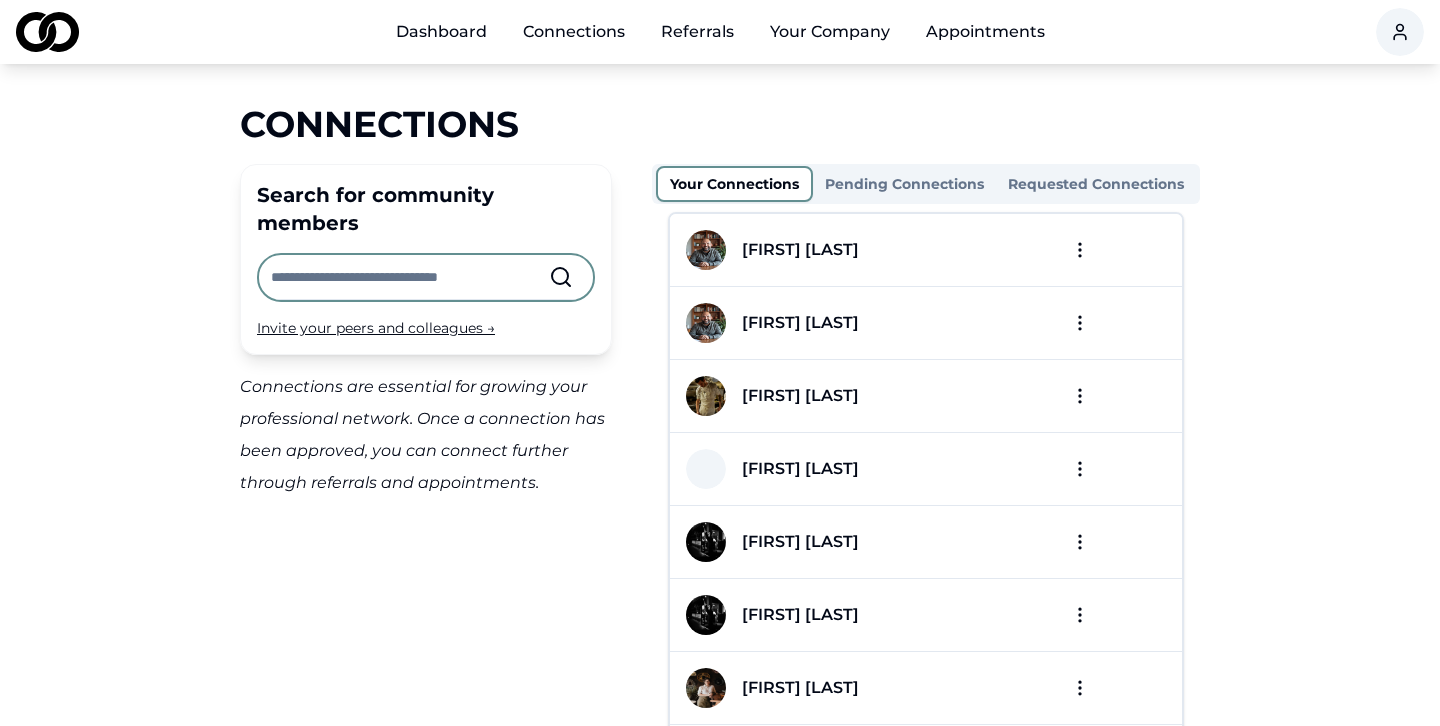 click on "Referrals" at bounding box center (697, 32) 